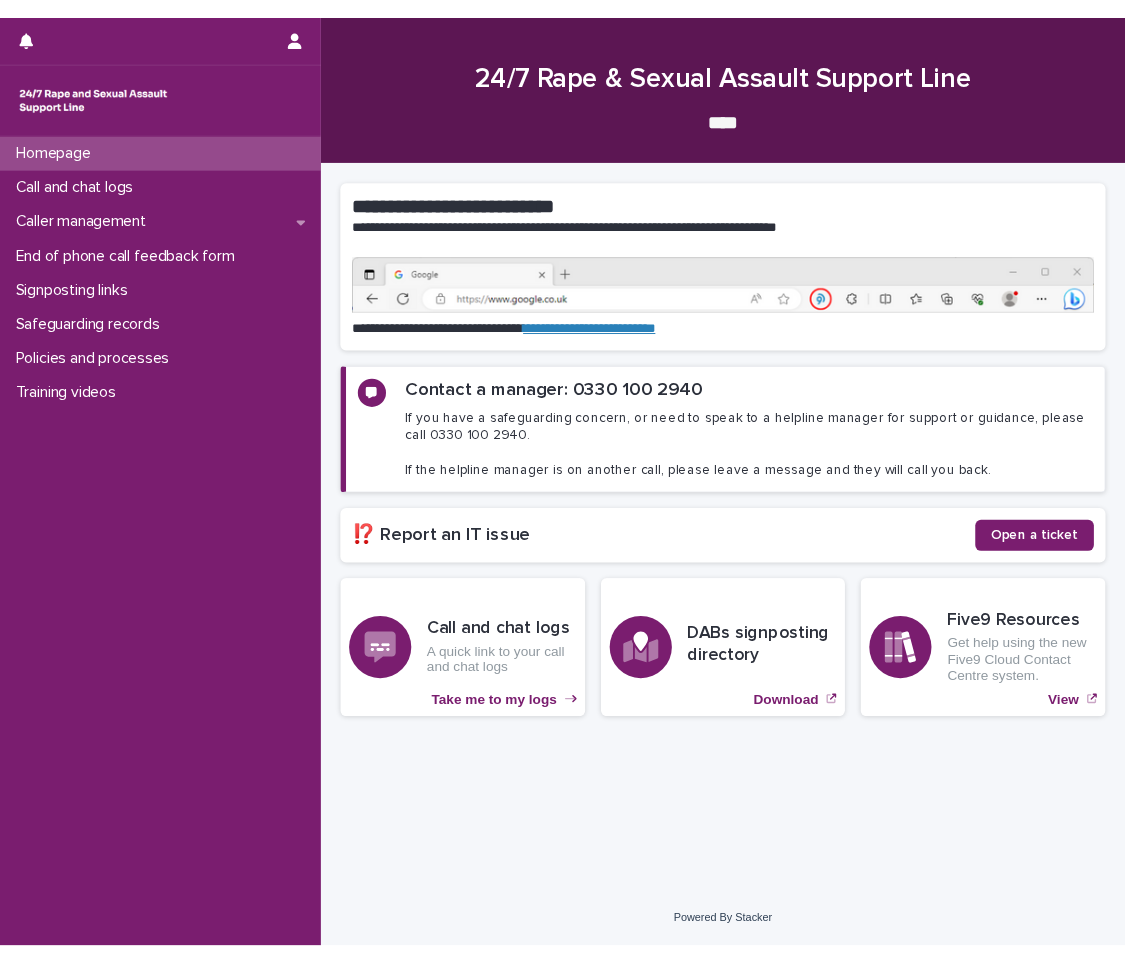 scroll, scrollTop: 0, scrollLeft: 0, axis: both 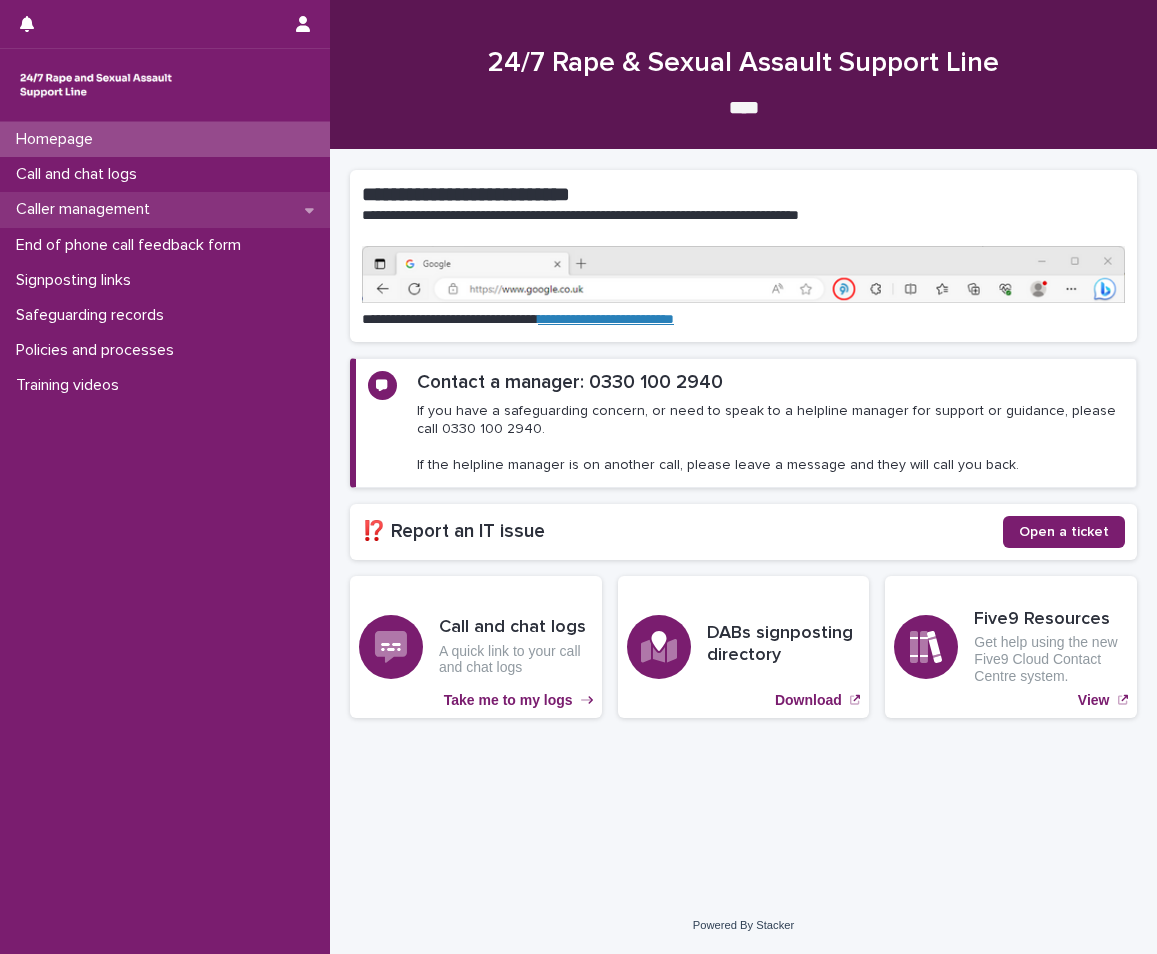 click on "Caller management" at bounding box center (165, 209) 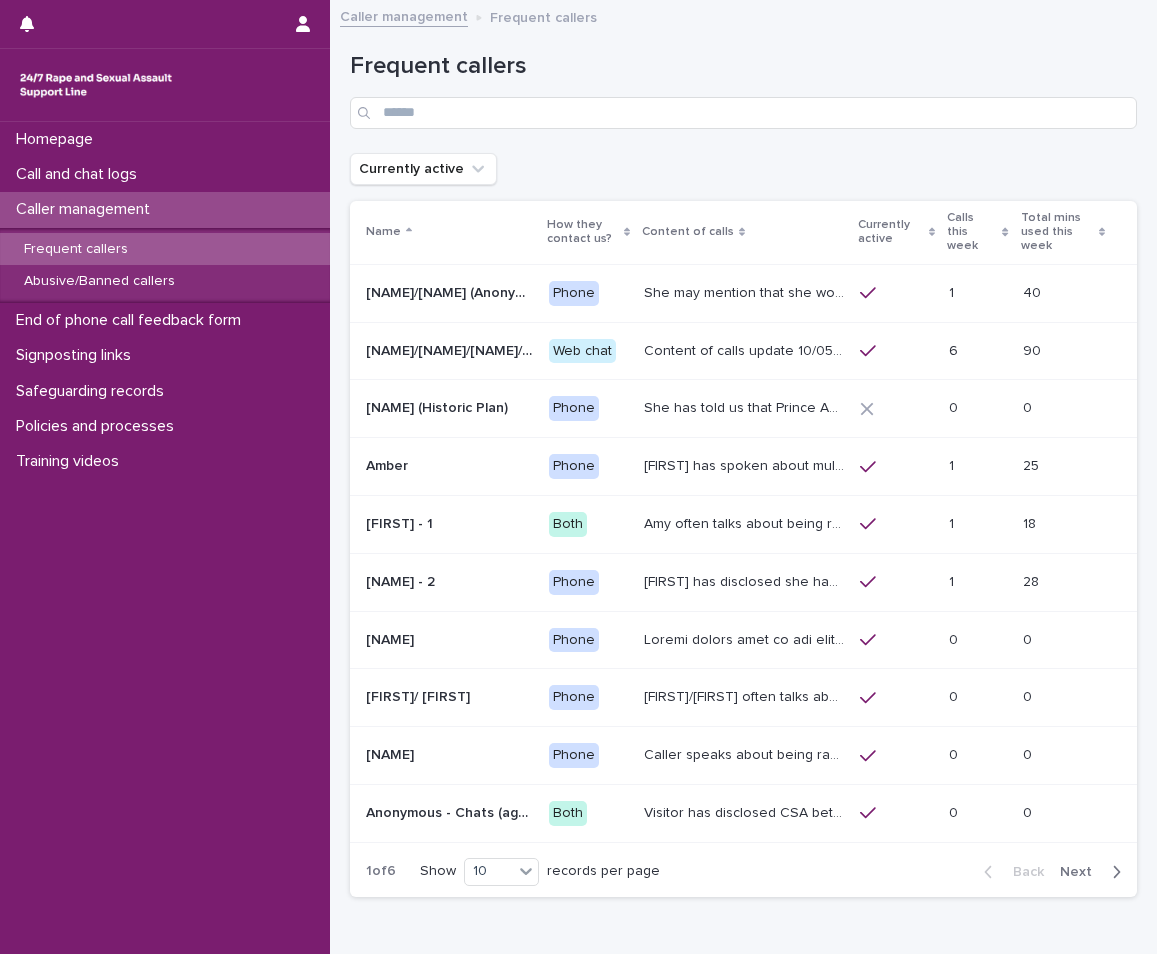 click on "She may mention that she works as a Nanny, looking after two children. [FIRST] / [FIRST] has let us know that she has experienced child sexual abuse and has never told anyone but the helpline and her therapist.
She has severe anxiety and OCD.
She has used our service for many years (prior to the Support Line, she used the national rape crisis helpline) and she has previously had a call plan.
As always please only add if you are 100% sure you are speaking with this caller, if needed please reach out to a Manager." at bounding box center [746, 291] 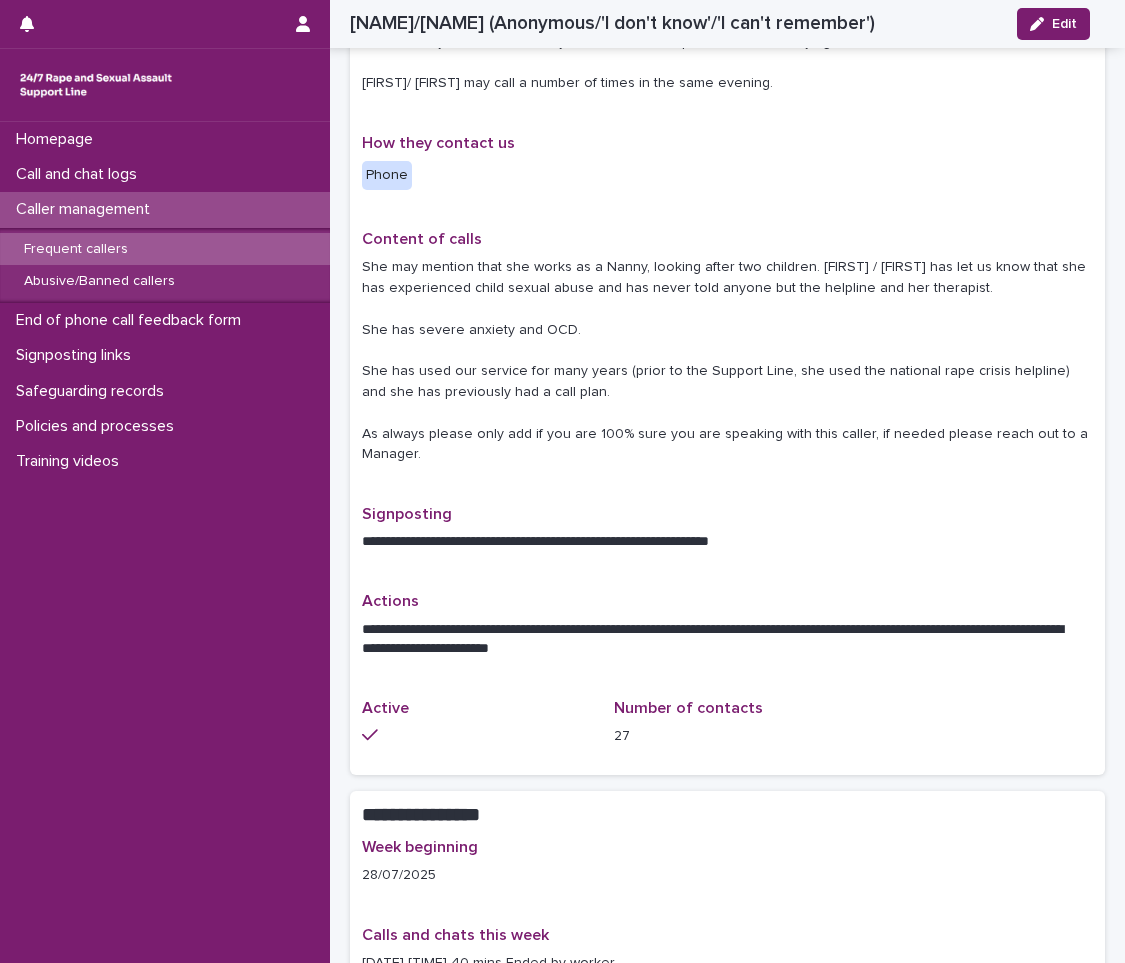scroll, scrollTop: 600, scrollLeft: 0, axis: vertical 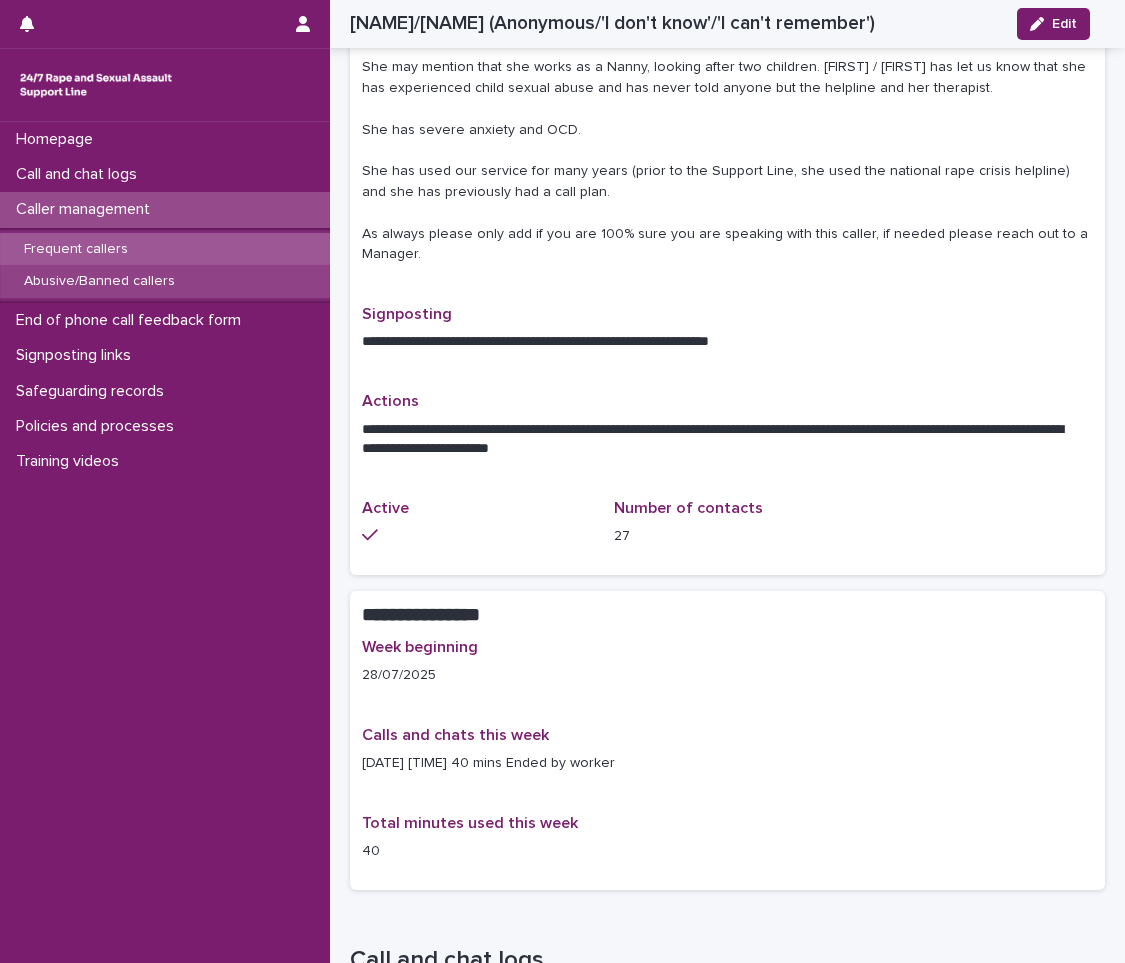 click on "Abusive/Banned callers" at bounding box center [165, 281] 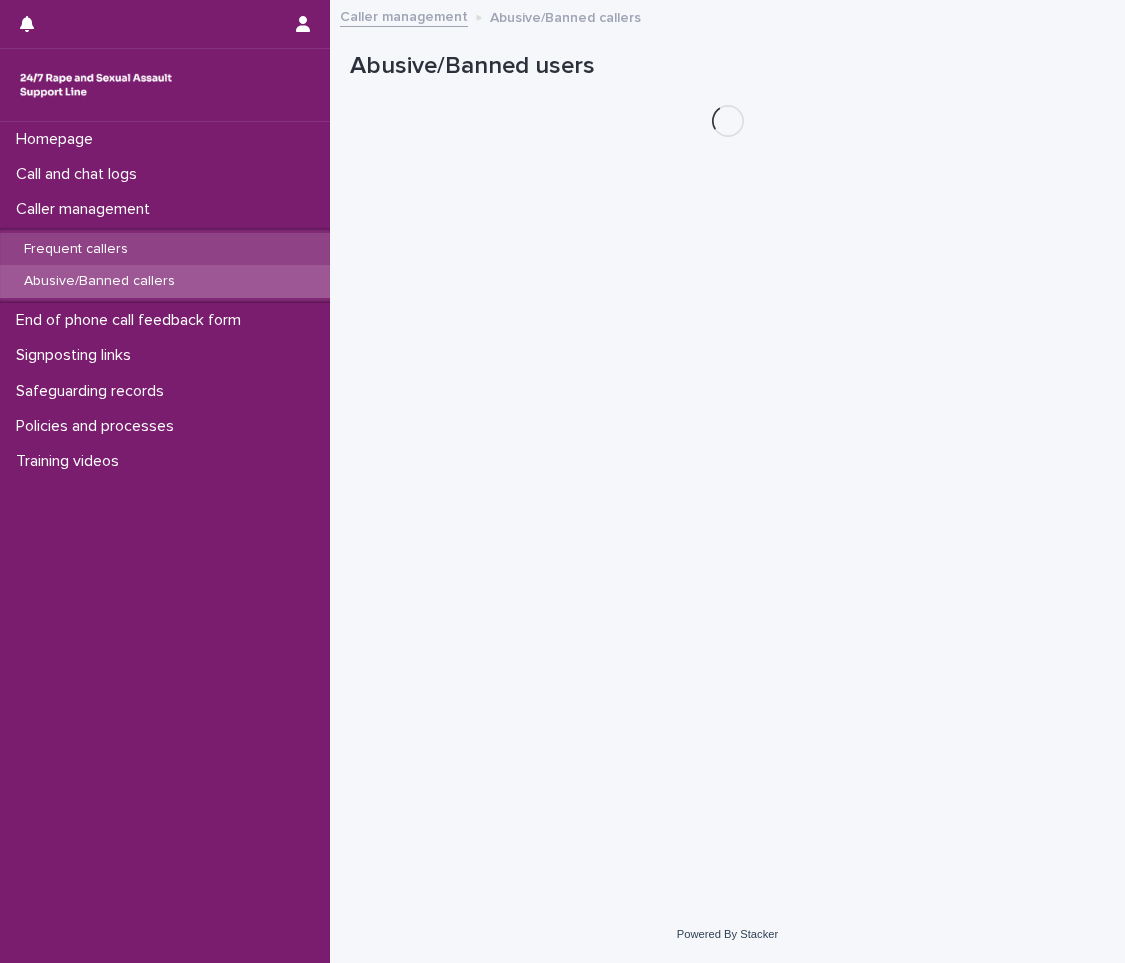 click on "Frequent callers" at bounding box center (165, 249) 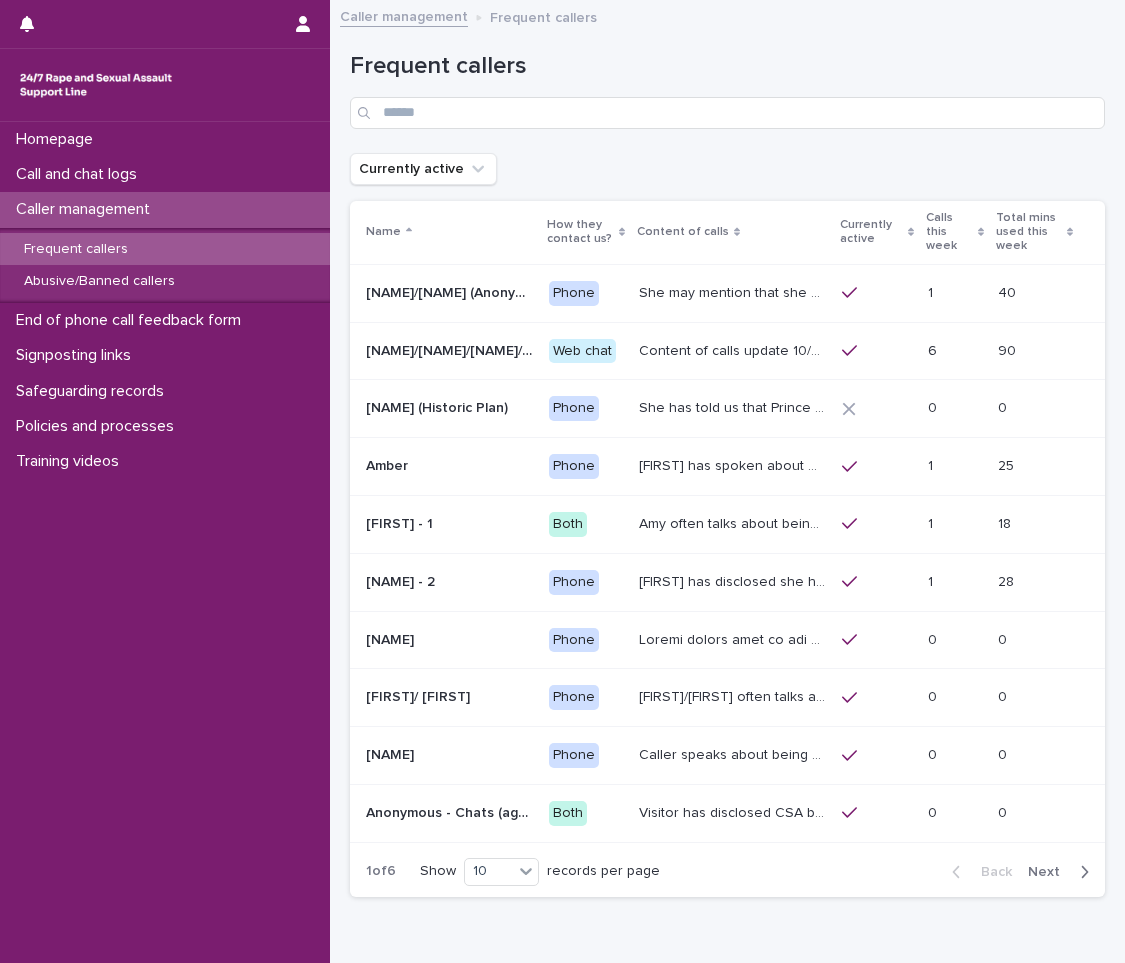 click on "Content of calls update 10/05/25
This caller discloses different sexual violence they have experienced, it is usually recent.
More recently they have been disclosing sexual violence perpetrated by a gang/group of perpetrators. Alongside what they have already disclosed.
They have mentioned having suicidal thoughts and also attempts.
They have also disclosed on multiple contacts that they are currently getting treated for cancer (Chemotherapy).
Chatter uses a variety of names like Alice, Soph, Alexis, Danni, Scarlet, Katy, Hannah, Lucy, Alana, Cara.
Chatter will present in different ways.  She sometimes discusses being raped or experiencing domestic abuse by their partner / another perpetrator, or experiencing ritual abuse.
She will also often chat about some kind of loss, the loss of a child, her mum etc." at bounding box center [732, 351] 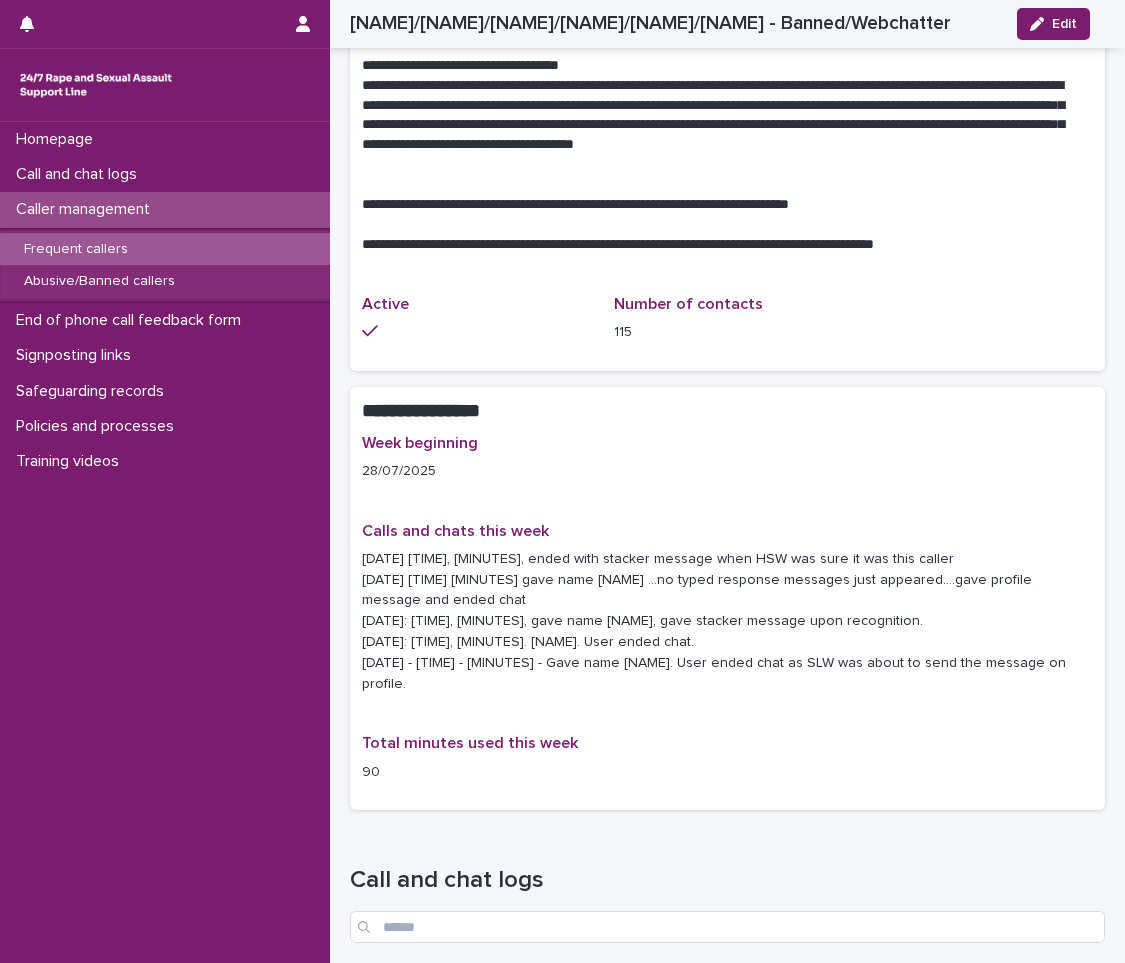 scroll, scrollTop: 1504, scrollLeft: 0, axis: vertical 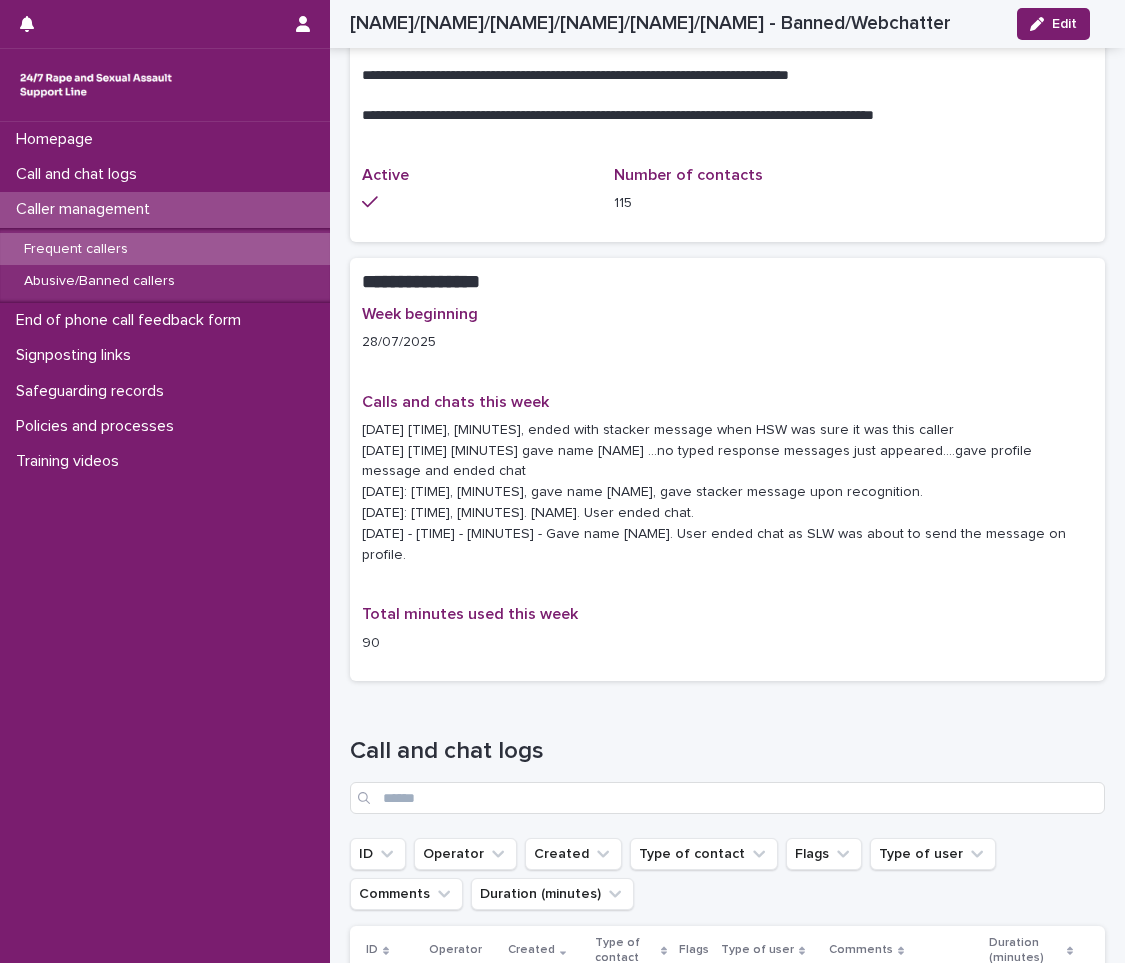 click on "Frequent callers" at bounding box center [76, 249] 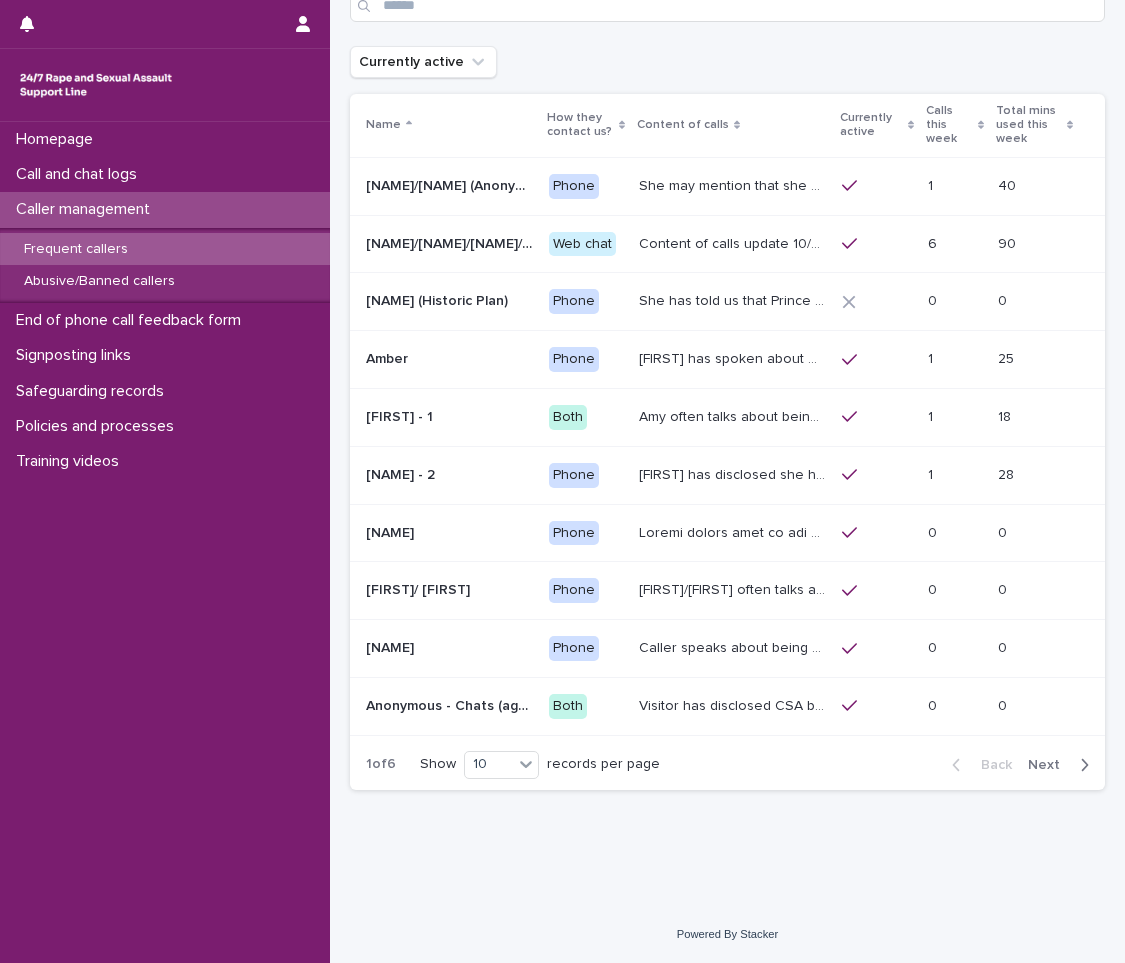 scroll, scrollTop: 0, scrollLeft: 0, axis: both 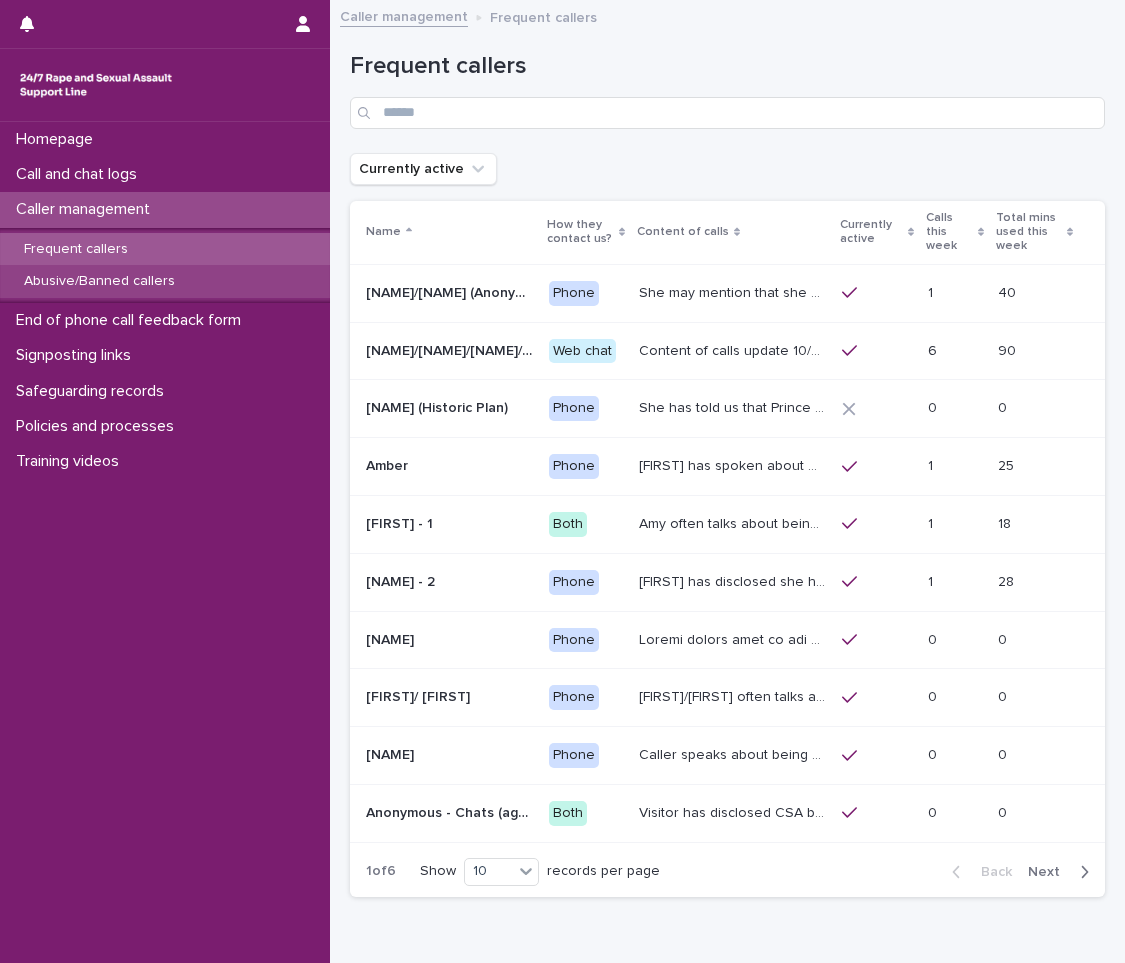 click on "Abusive/Banned callers" at bounding box center [165, 281] 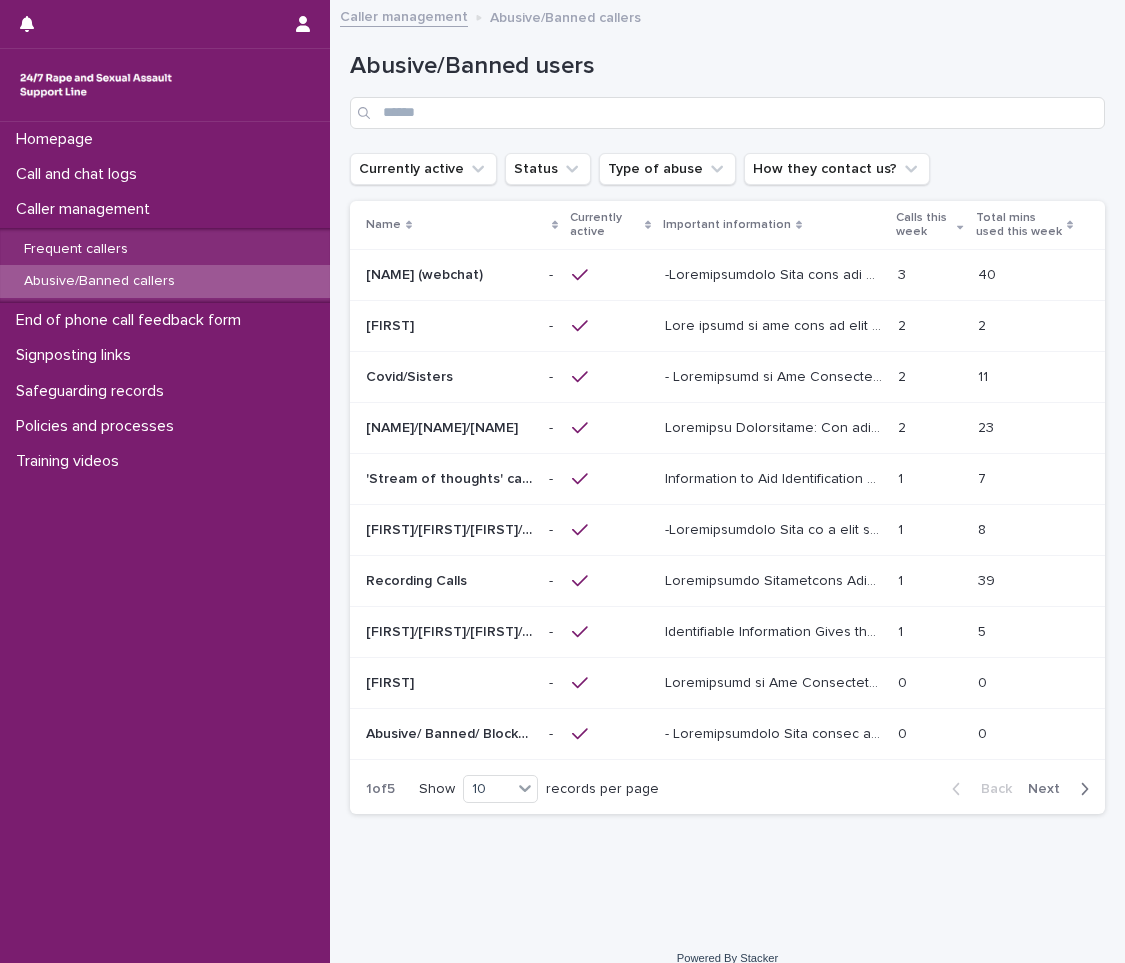 click at bounding box center [930, 275] 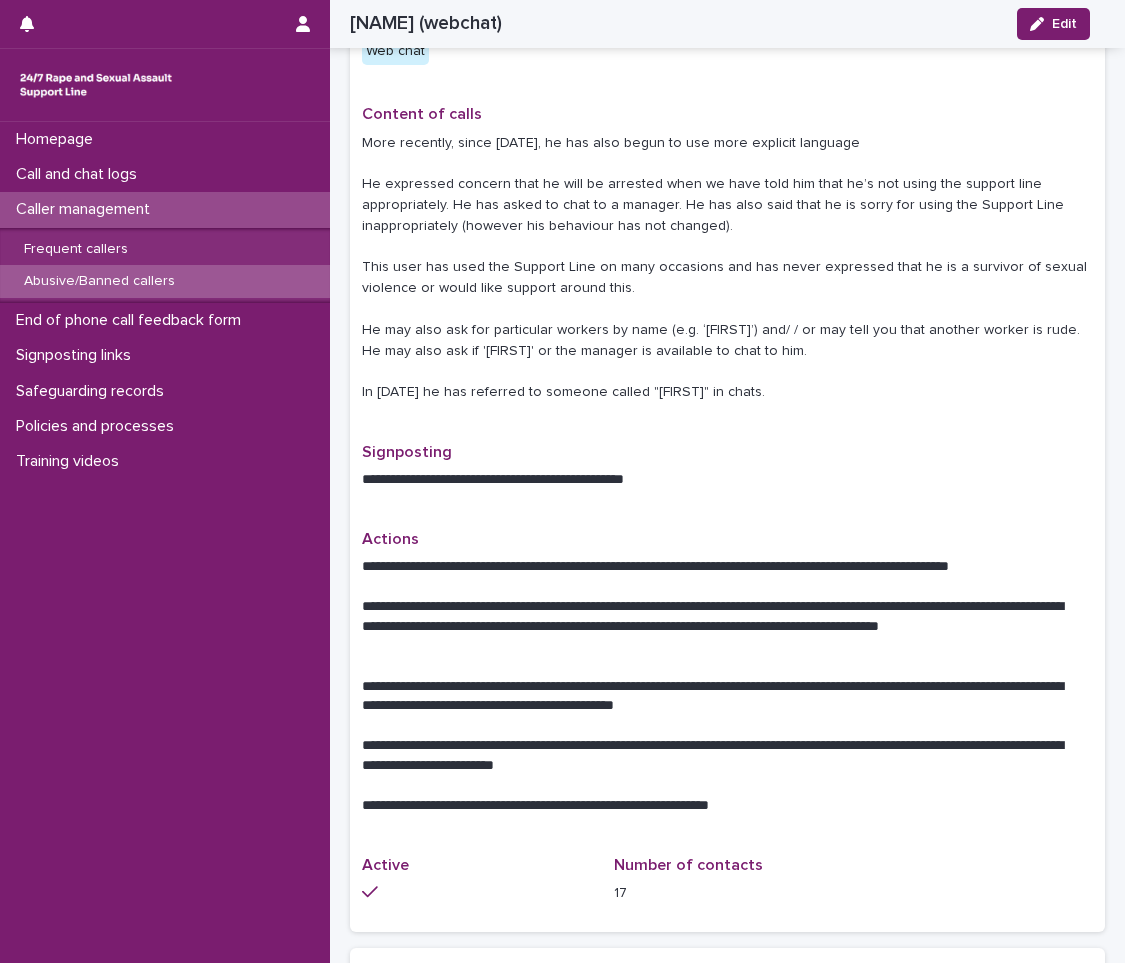 scroll, scrollTop: 1337, scrollLeft: 0, axis: vertical 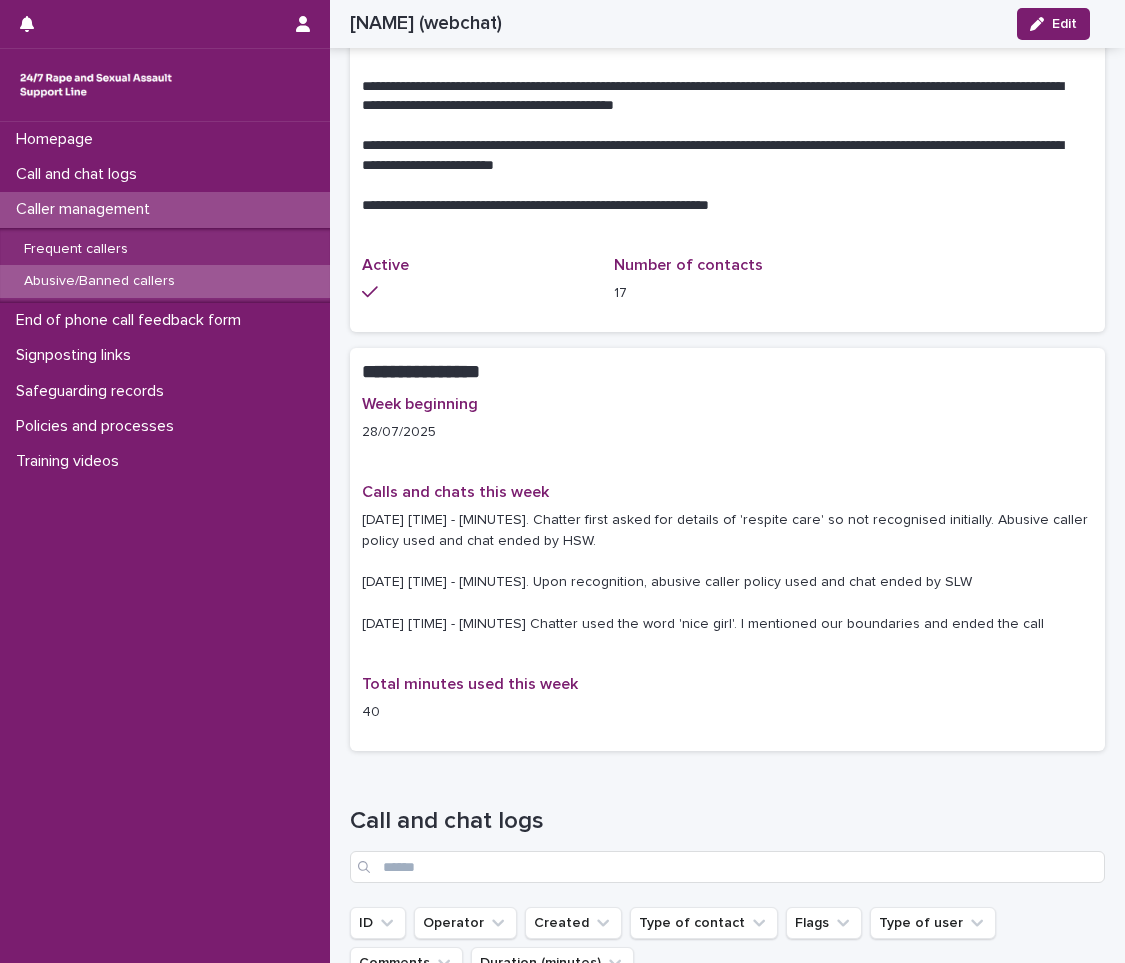 click on "Abusive/Banned callers" at bounding box center (165, 281) 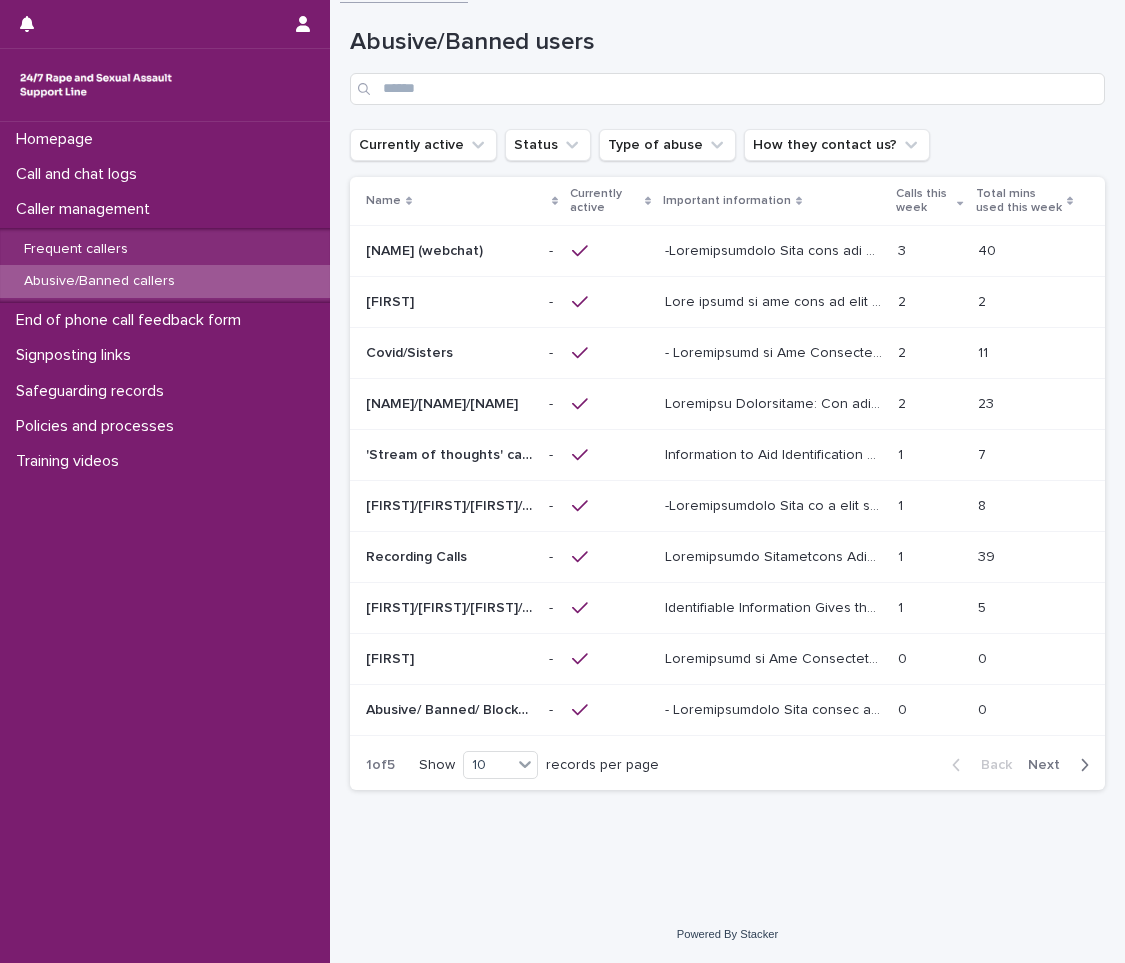 scroll, scrollTop: 0, scrollLeft: 0, axis: both 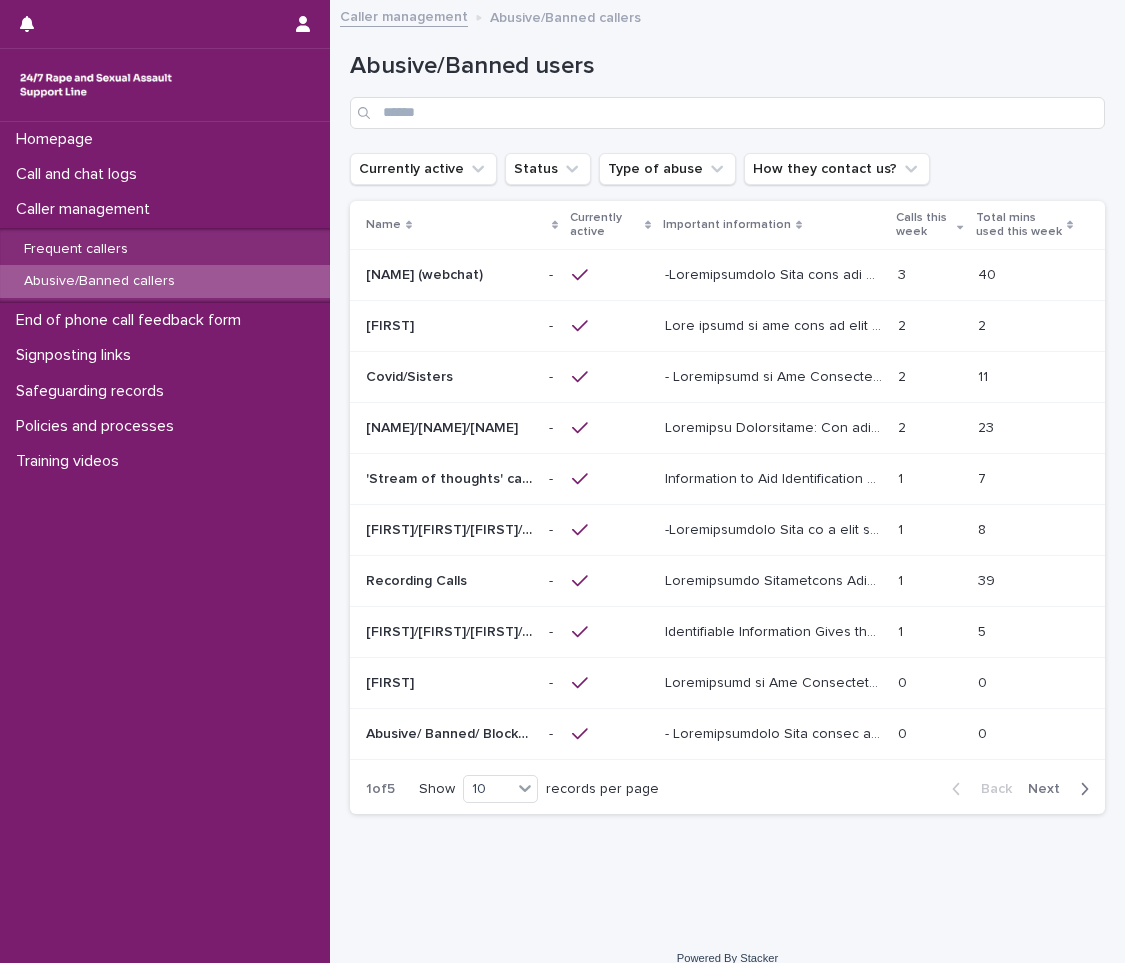 click on "Information to Aid Identification
This caller presents in a way that suggests they are in a stream of consciousness. They usually use chats, but may also have spoken to us on the phone.
He usually gives the name [FIRST] but has also been known to introduce himself as [FIRST].
Content of Chats:
They discuss varied topics. Some relate to sexual violence they may have experienced. Others include mentions of popular culture such as celebrities; the royal family and US Politics.
There does not appear to be an engagement with the operator. They type very quickly and do not seem to always reply to an operator's questions or acknowledge statements made by the operator. However, certain themes can be derived from the conversations which suggest they are coherent and require support." at bounding box center [773, 479] 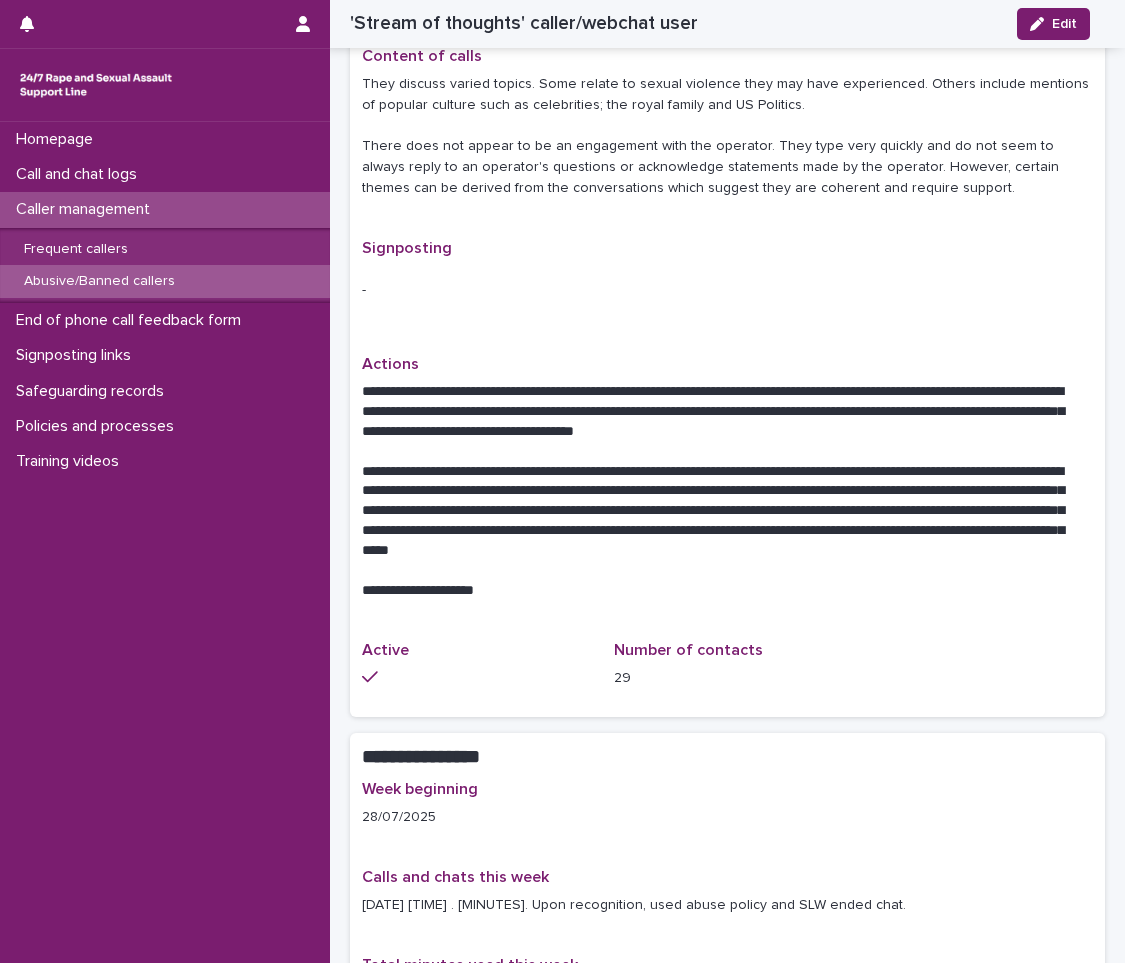 scroll, scrollTop: 1136, scrollLeft: 0, axis: vertical 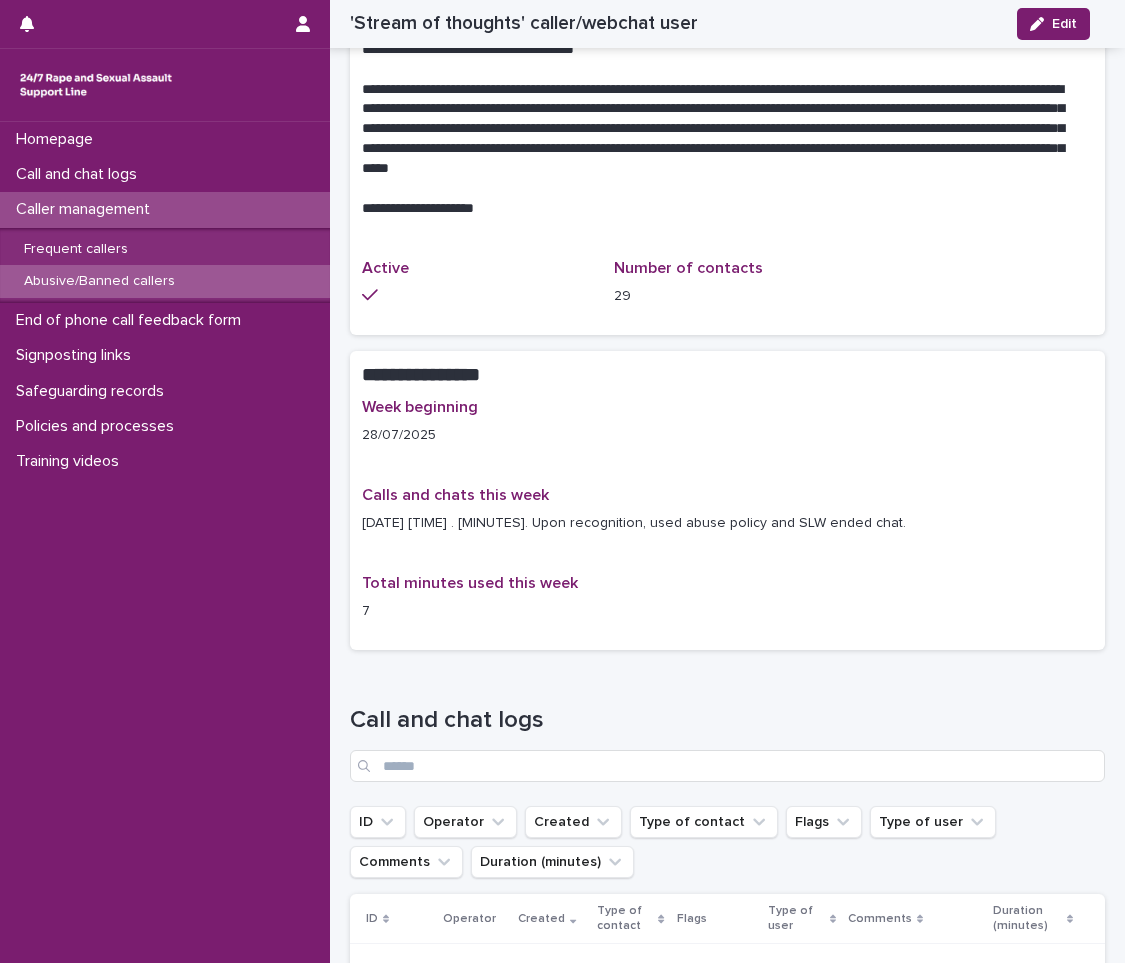 click on "Abusive/Banned callers" at bounding box center [99, 281] 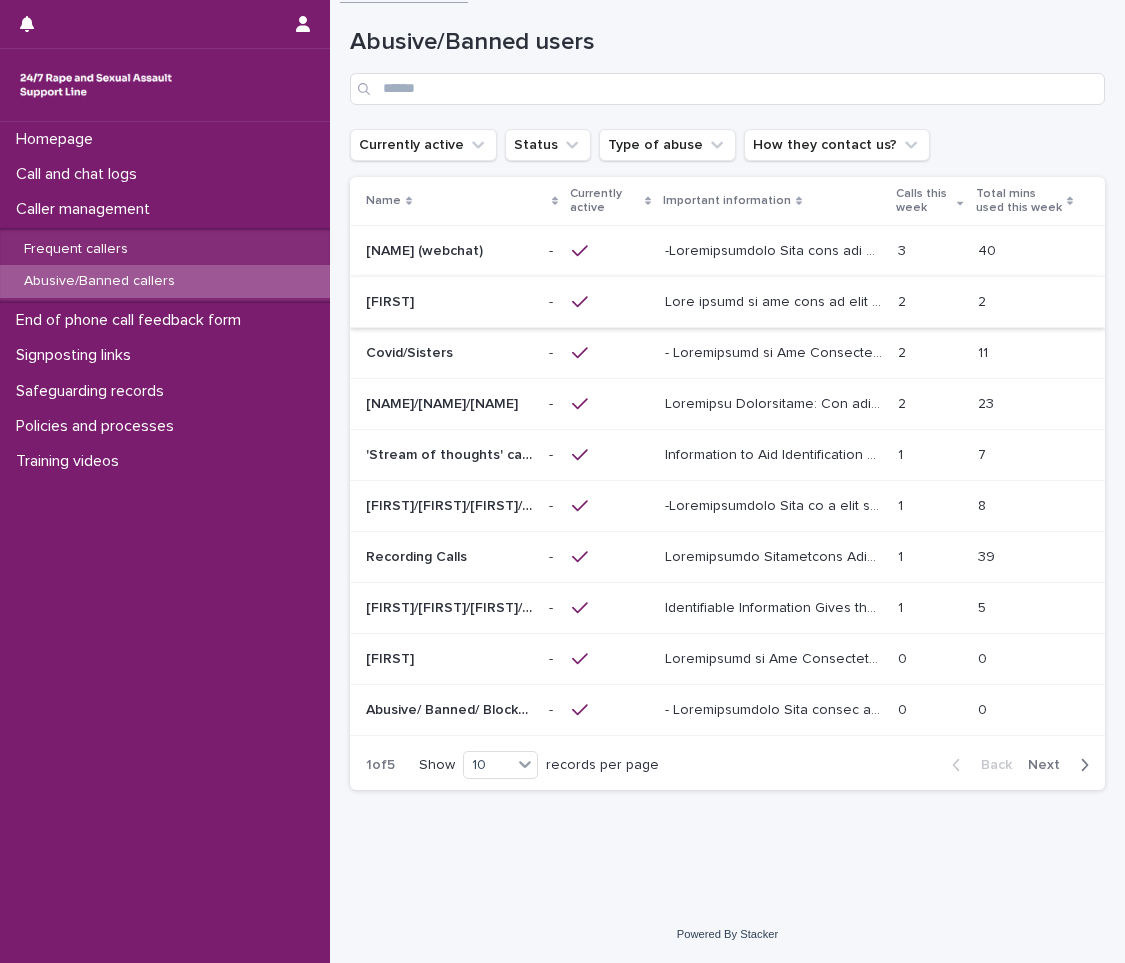 scroll, scrollTop: 0, scrollLeft: 0, axis: both 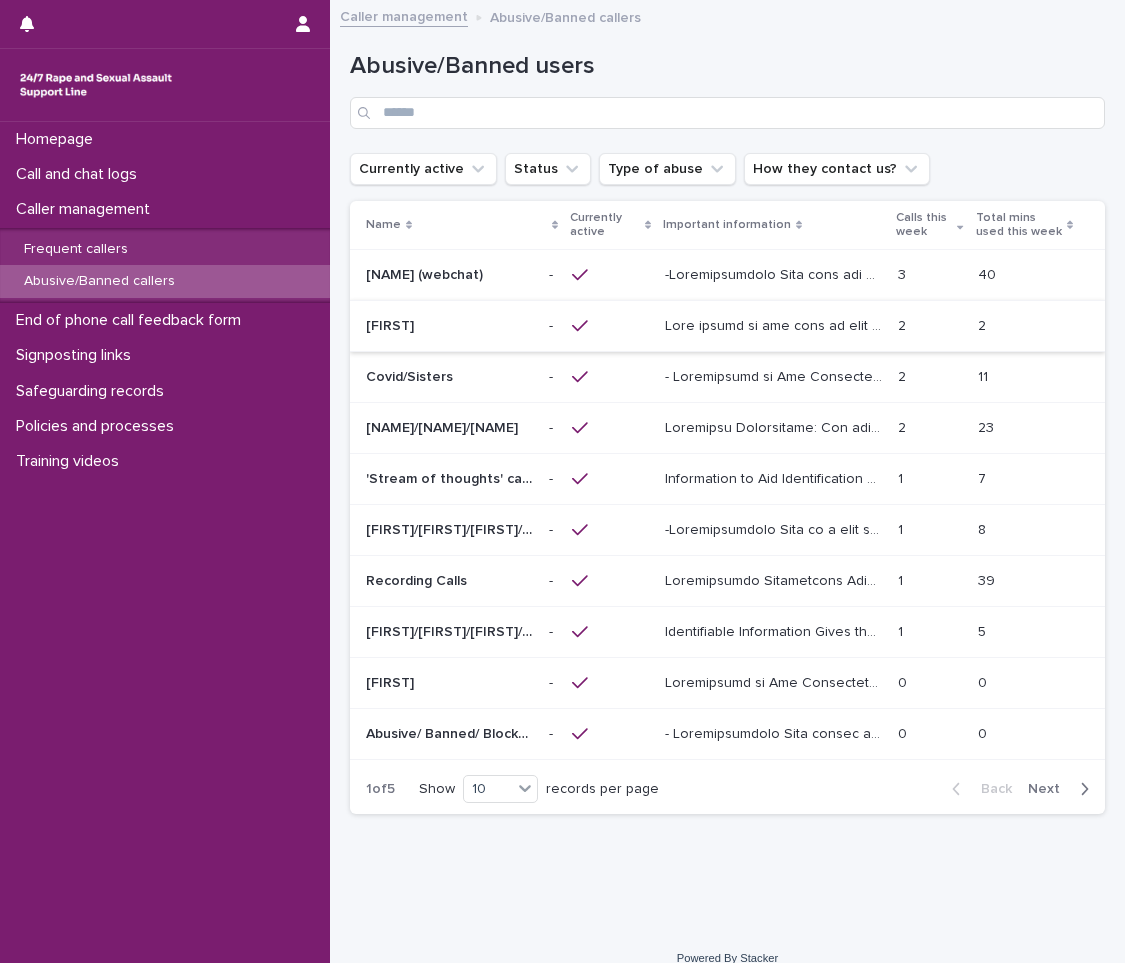 click at bounding box center (775, 579) 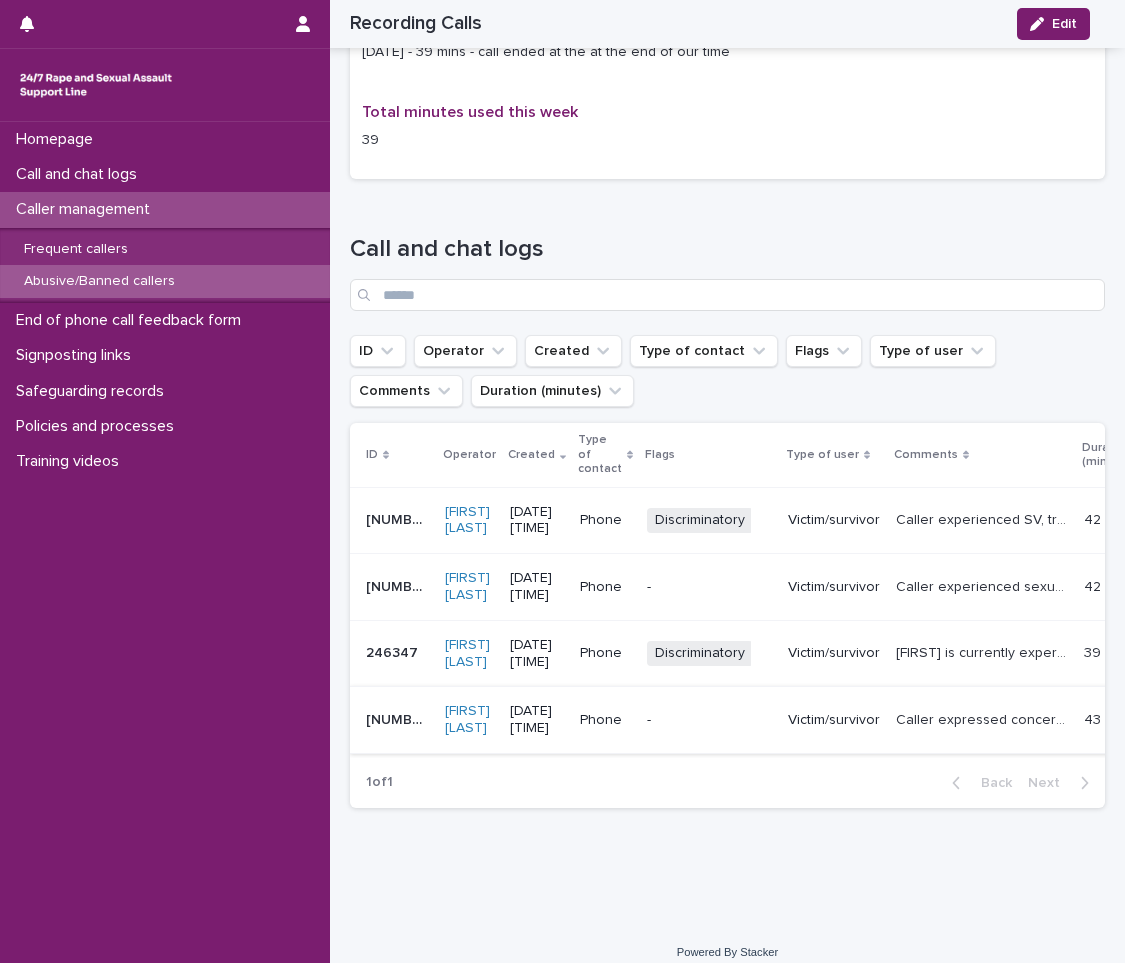 scroll, scrollTop: 1876, scrollLeft: 0, axis: vertical 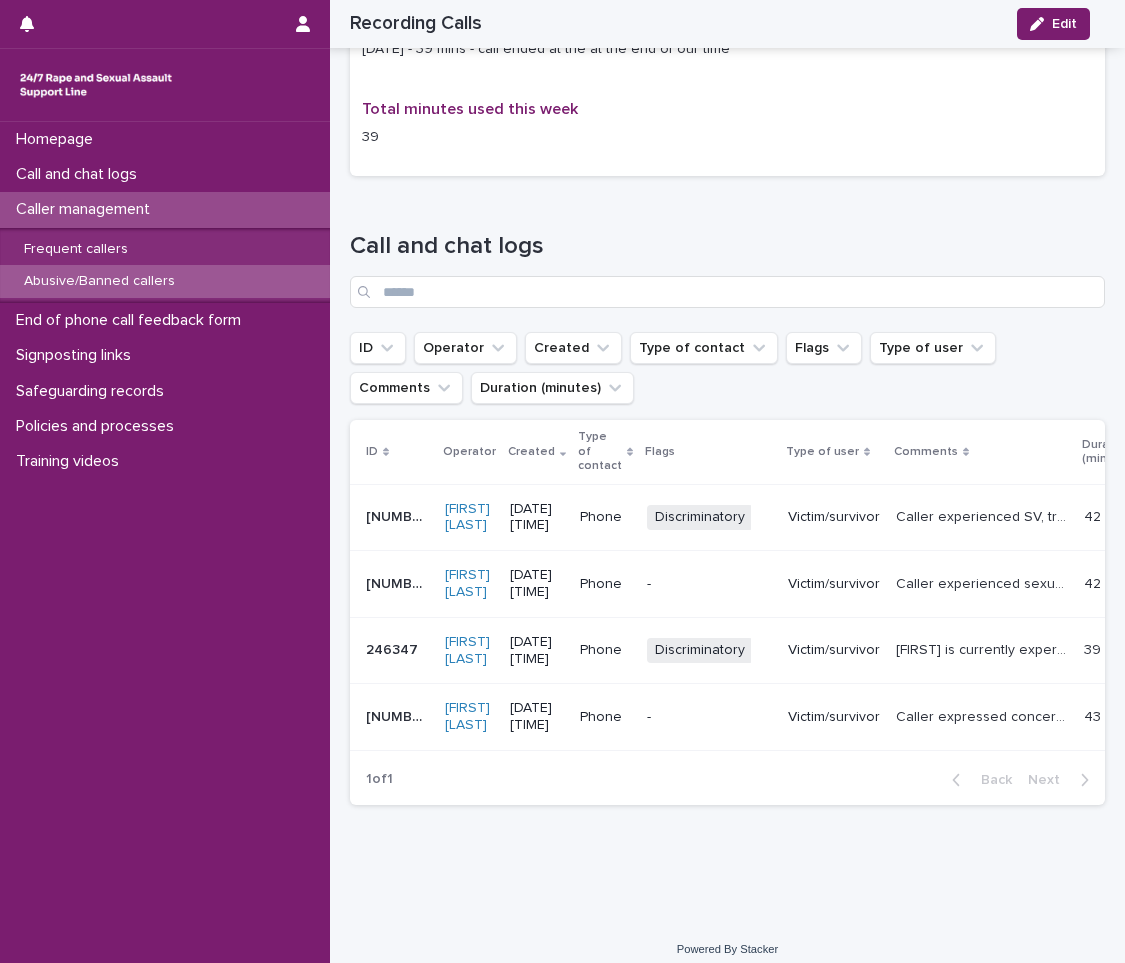 click on "Abusive/Banned callers" at bounding box center [165, 281] 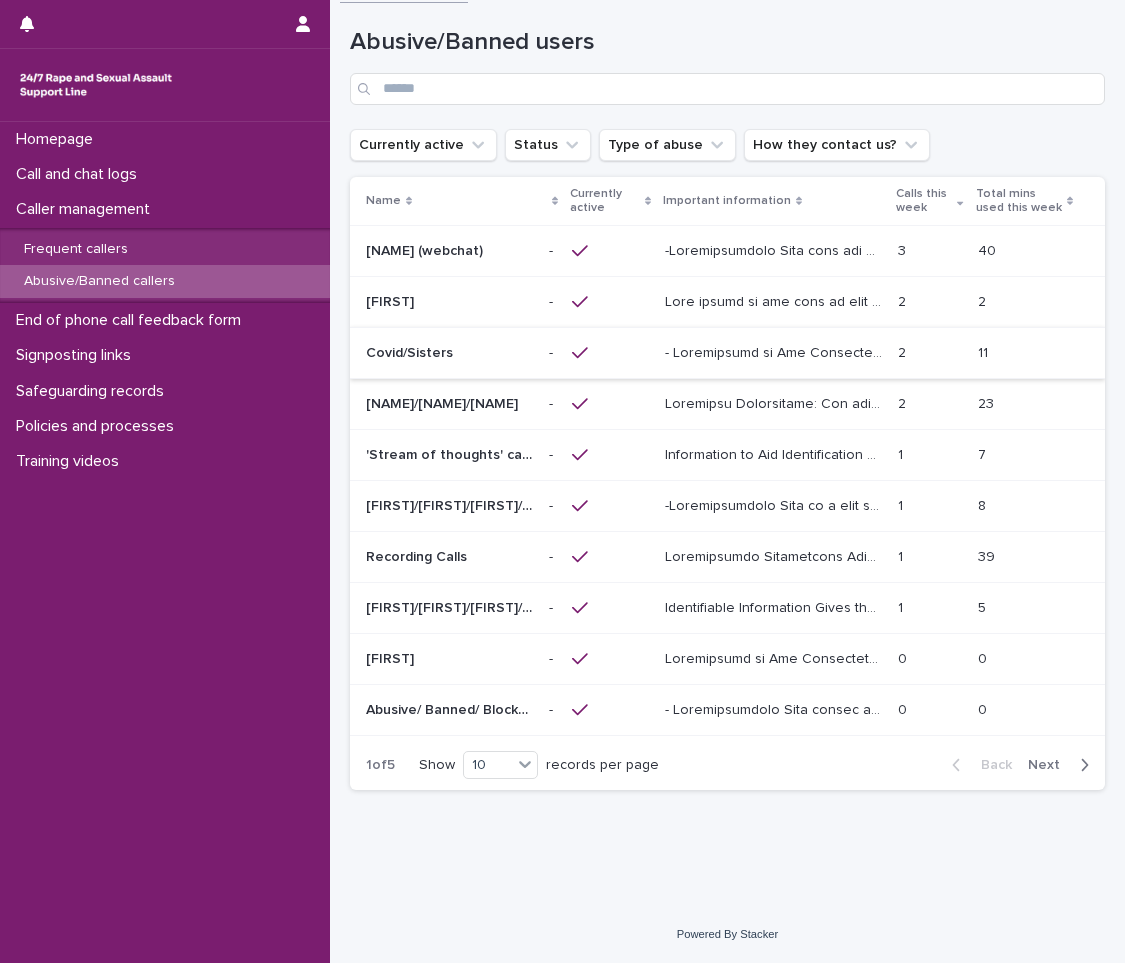 scroll, scrollTop: 0, scrollLeft: 0, axis: both 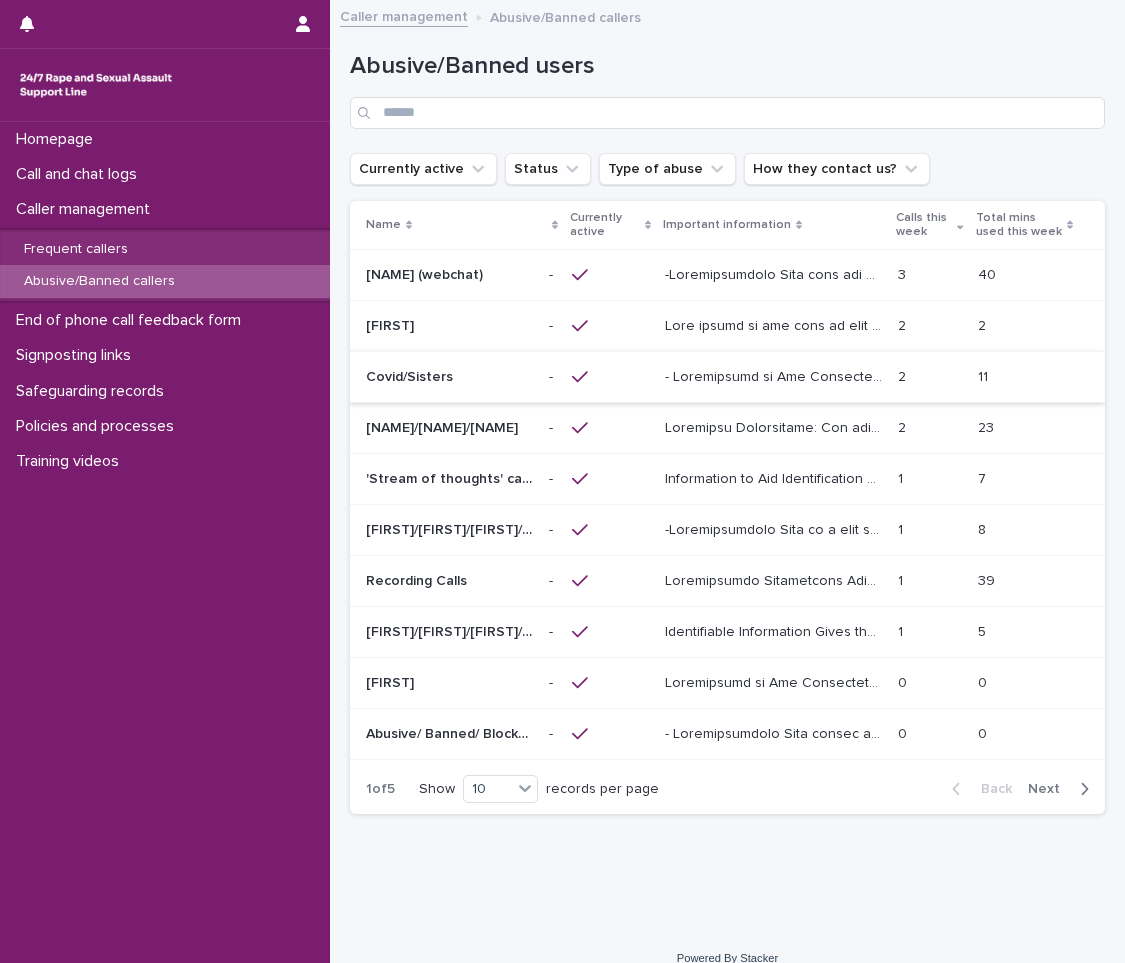 click at bounding box center (773, 428) 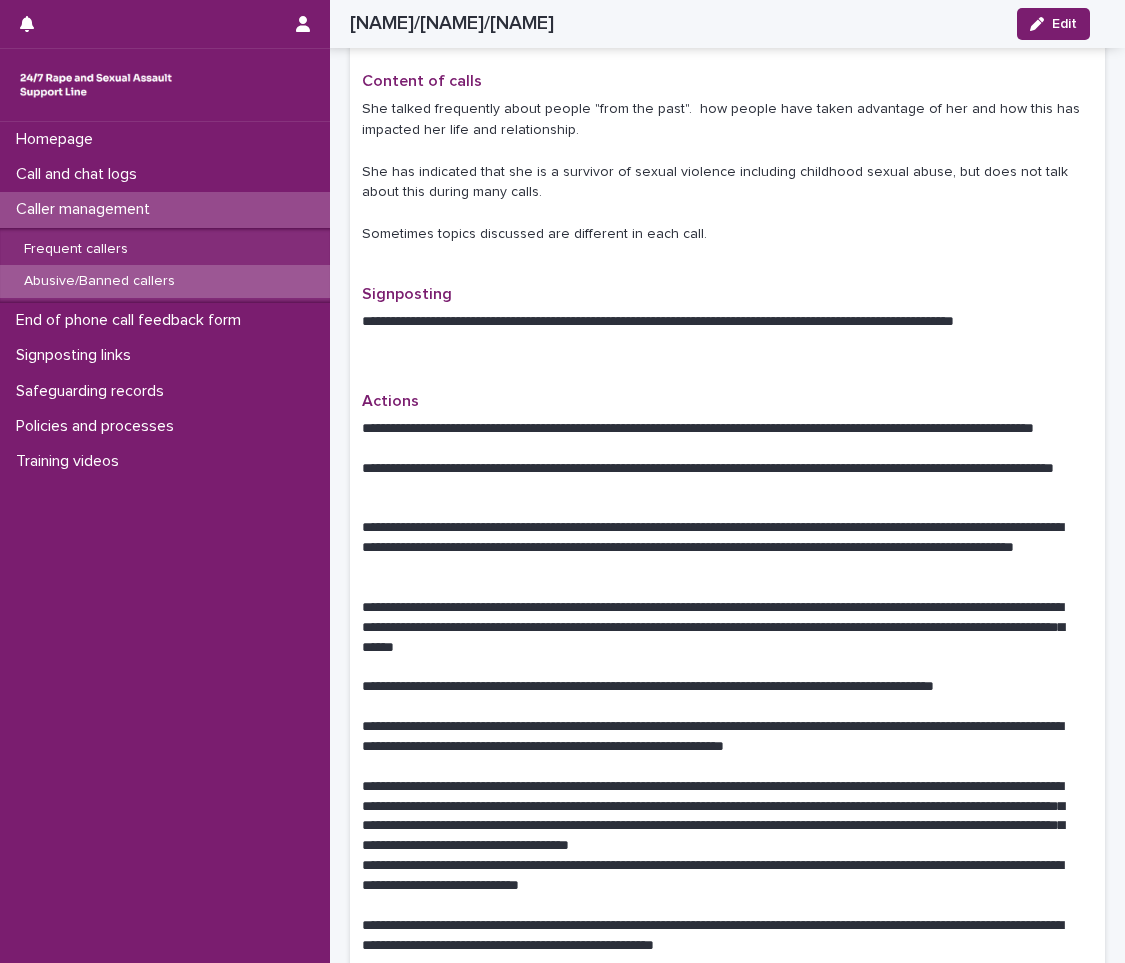 scroll, scrollTop: 1400, scrollLeft: 0, axis: vertical 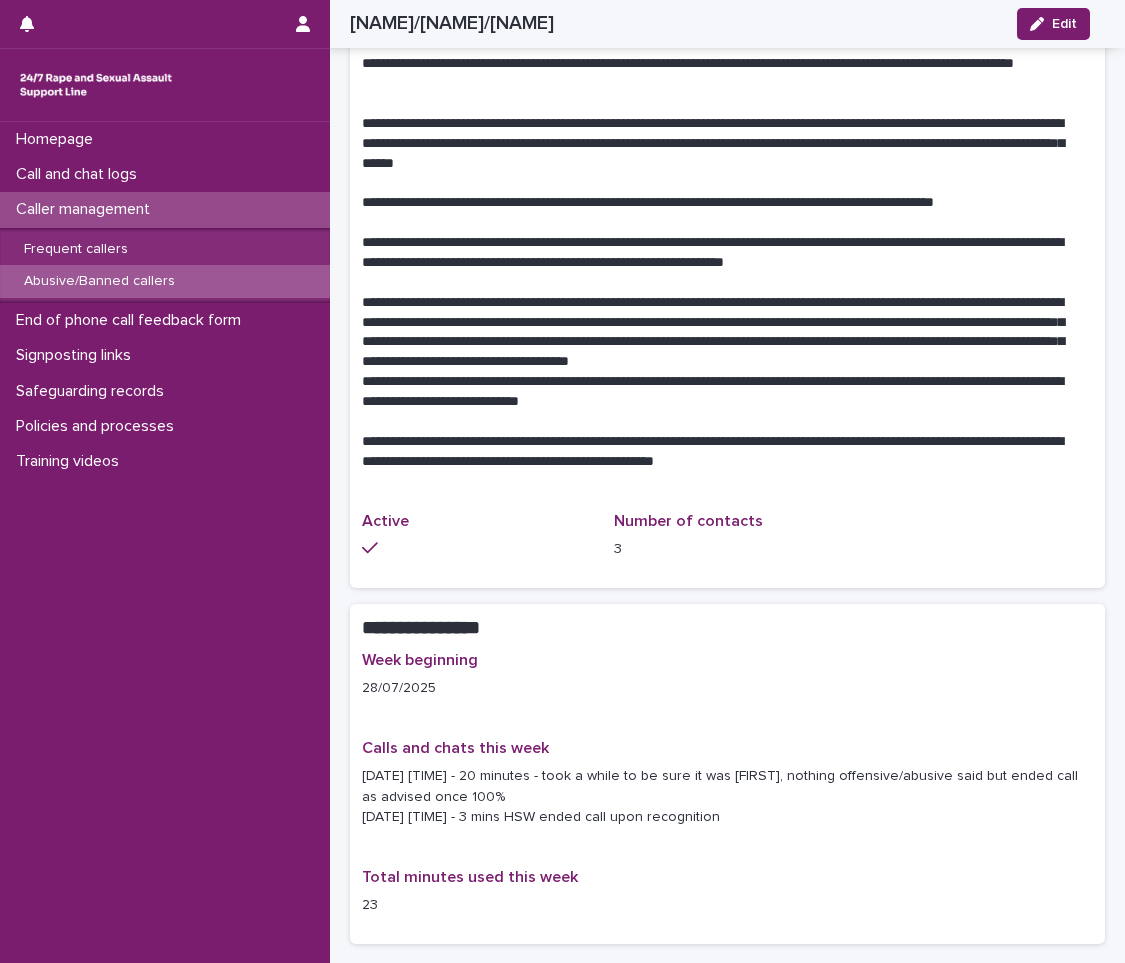 click on "Abusive/Banned callers" at bounding box center [99, 281] 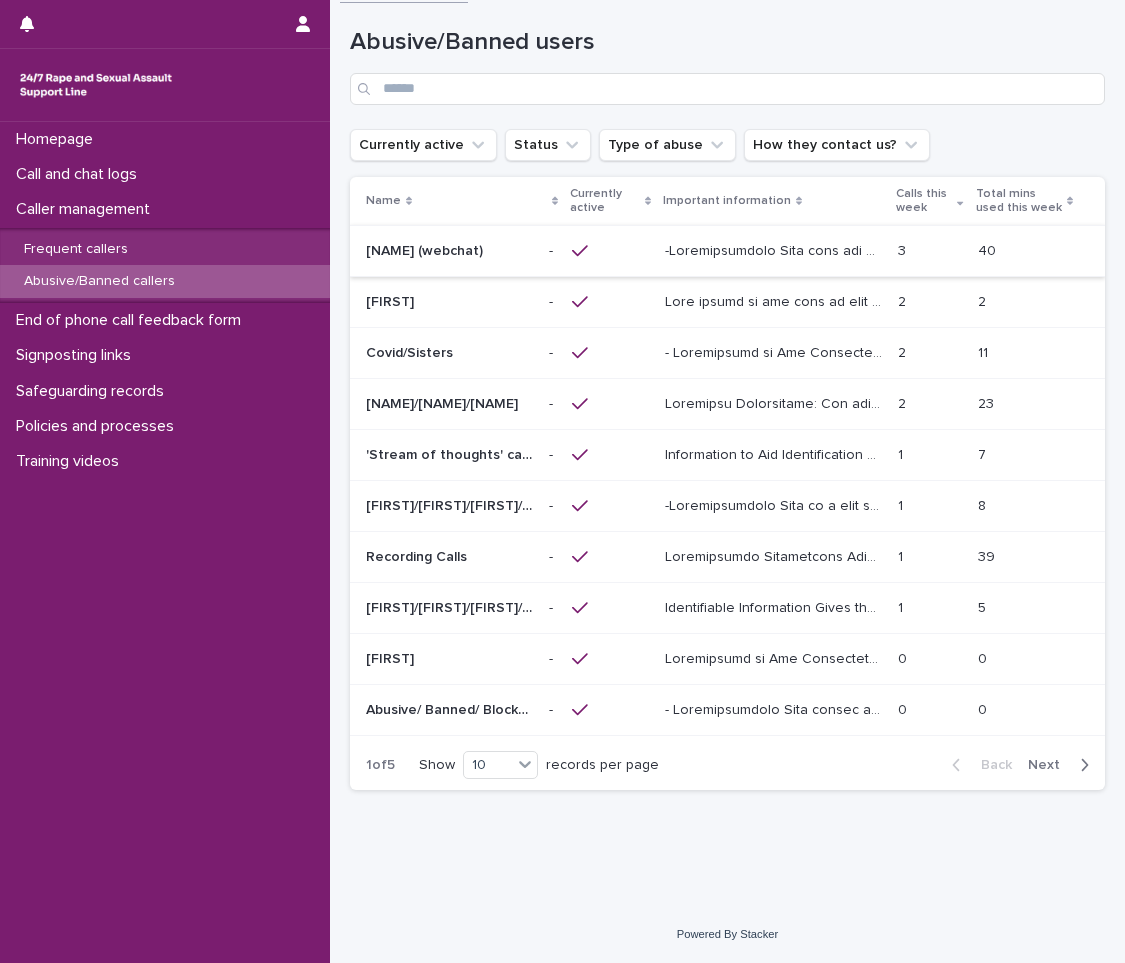 scroll, scrollTop: 0, scrollLeft: 0, axis: both 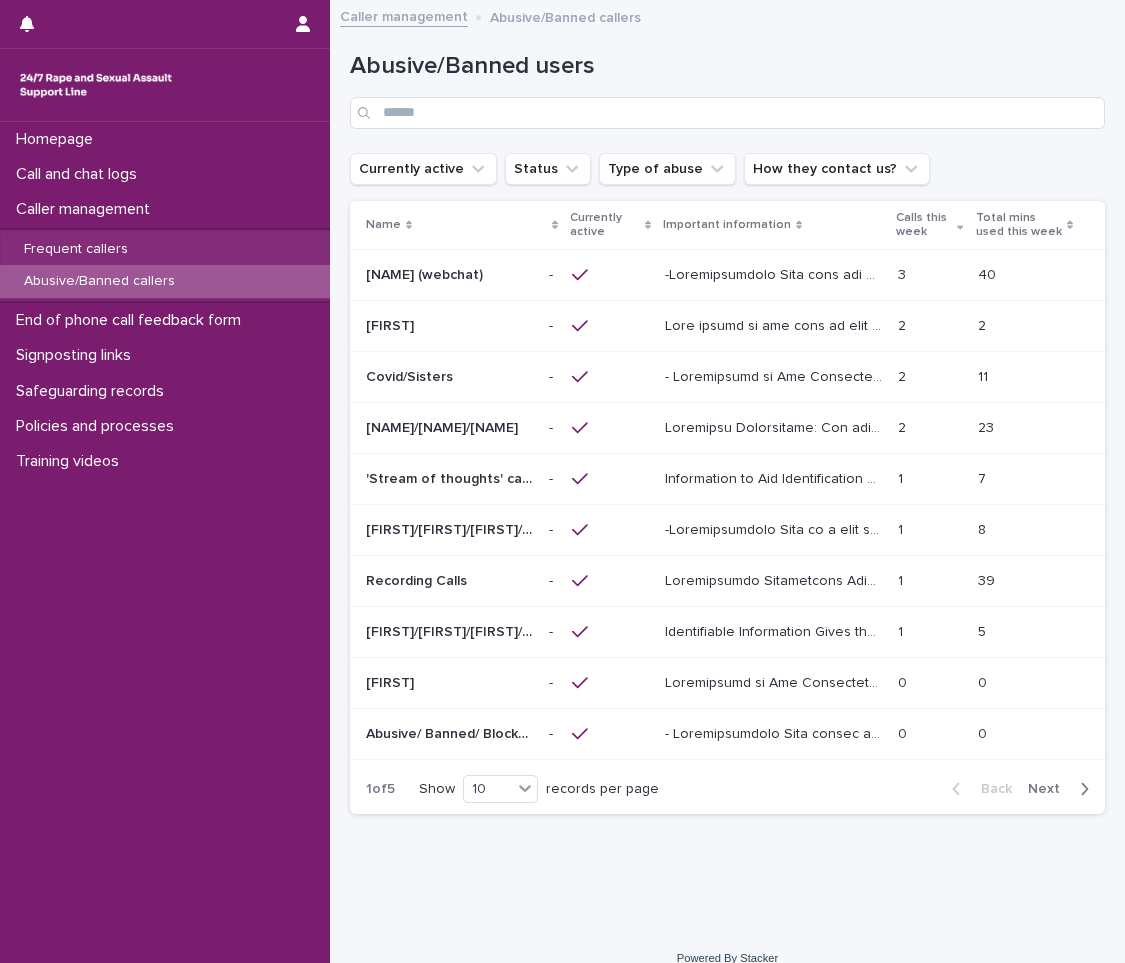 click at bounding box center (773, 326) 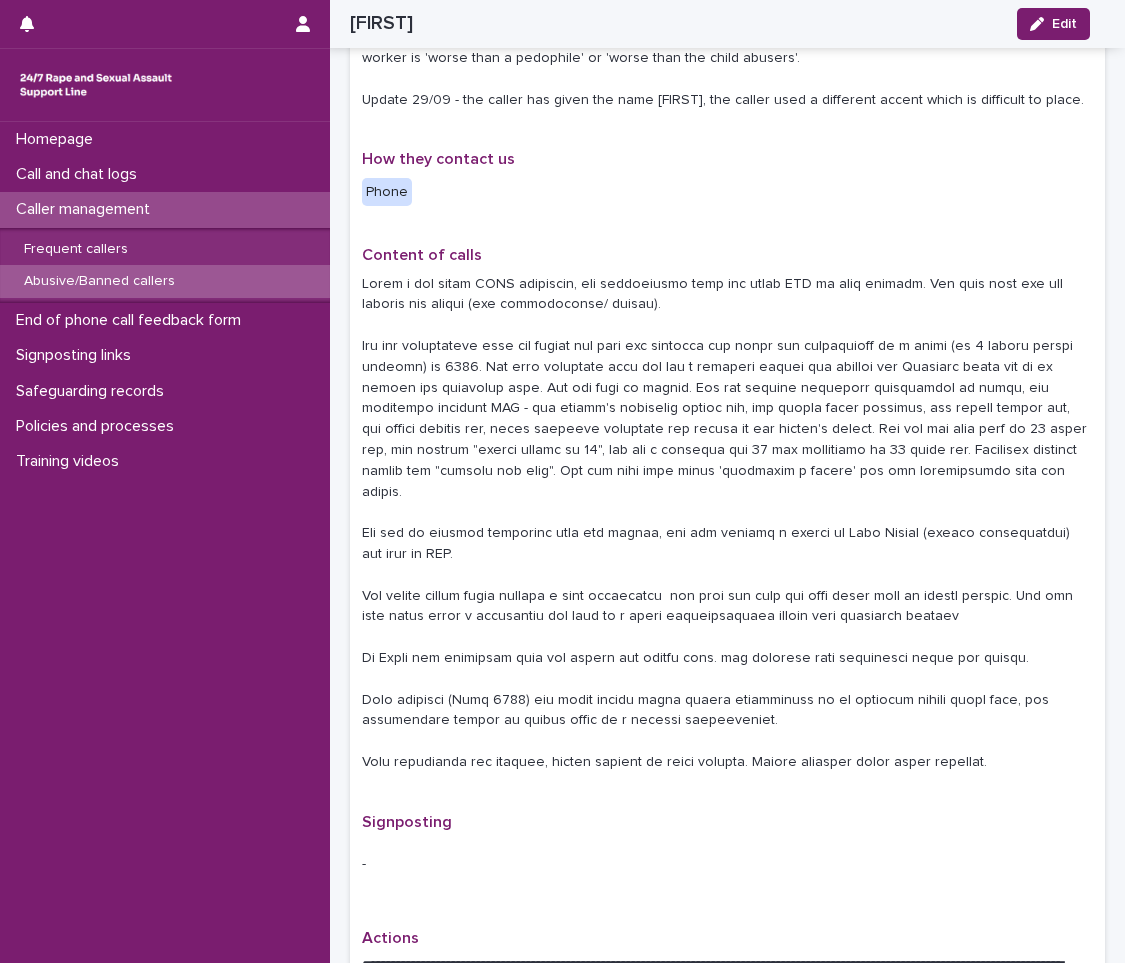 scroll, scrollTop: 1400, scrollLeft: 0, axis: vertical 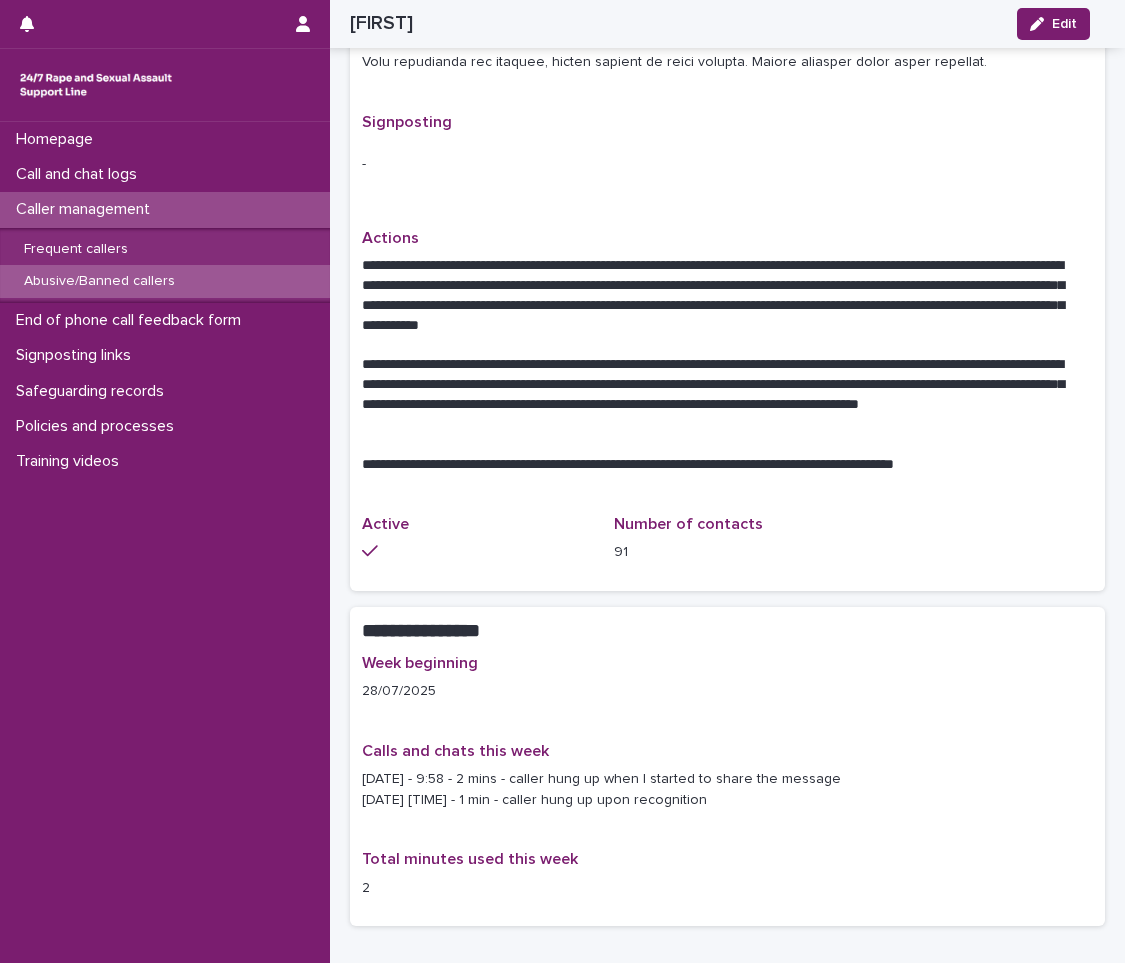 click on "Abusive/Banned callers" at bounding box center (99, 281) 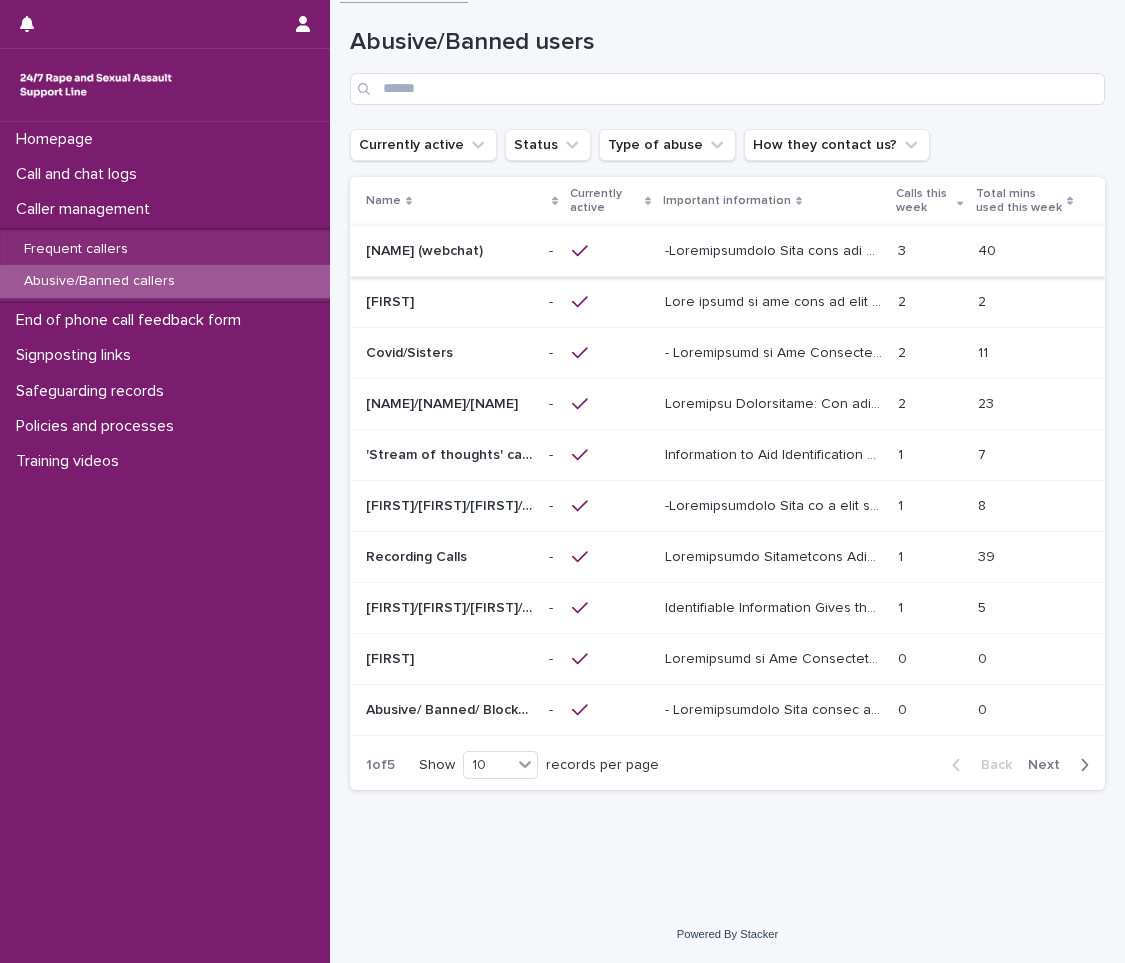 scroll, scrollTop: 0, scrollLeft: 0, axis: both 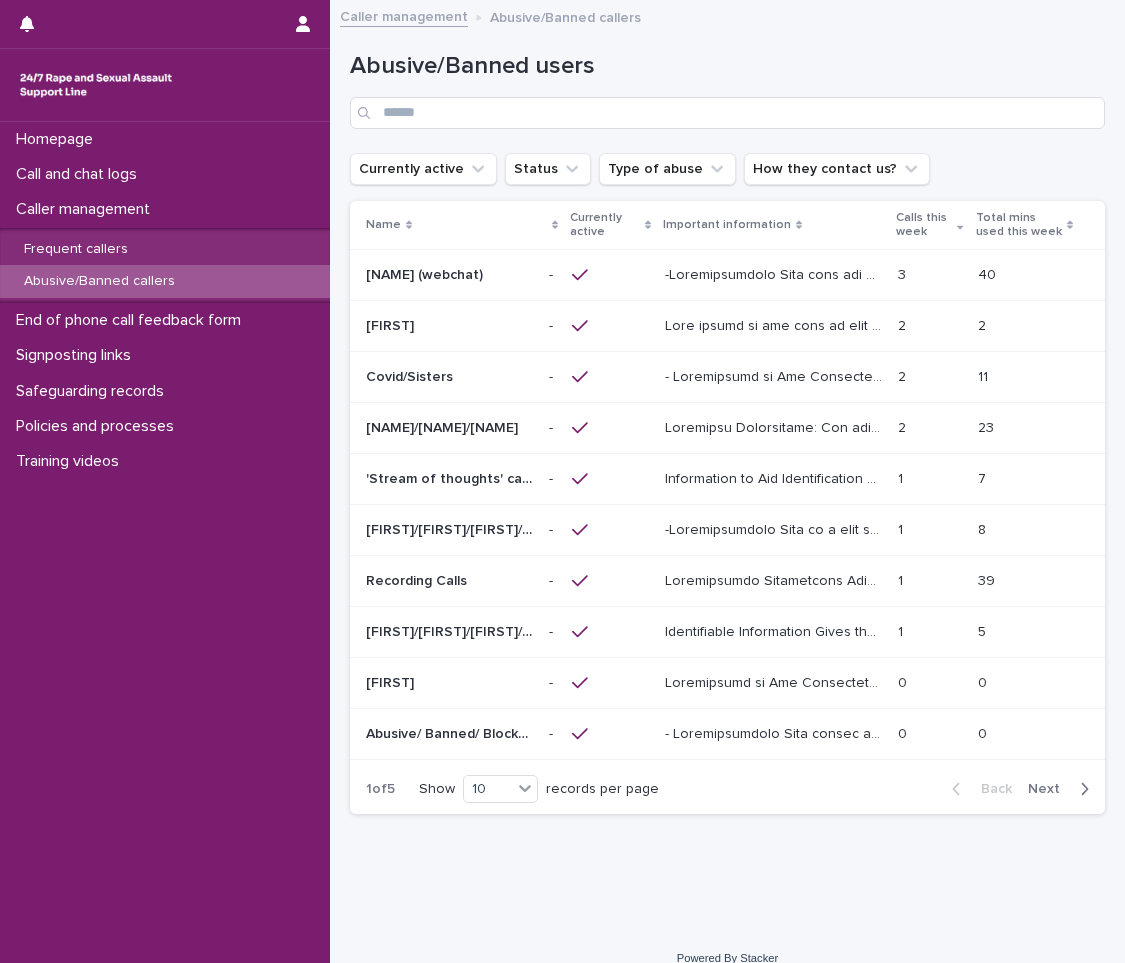 click at bounding box center (610, 530) 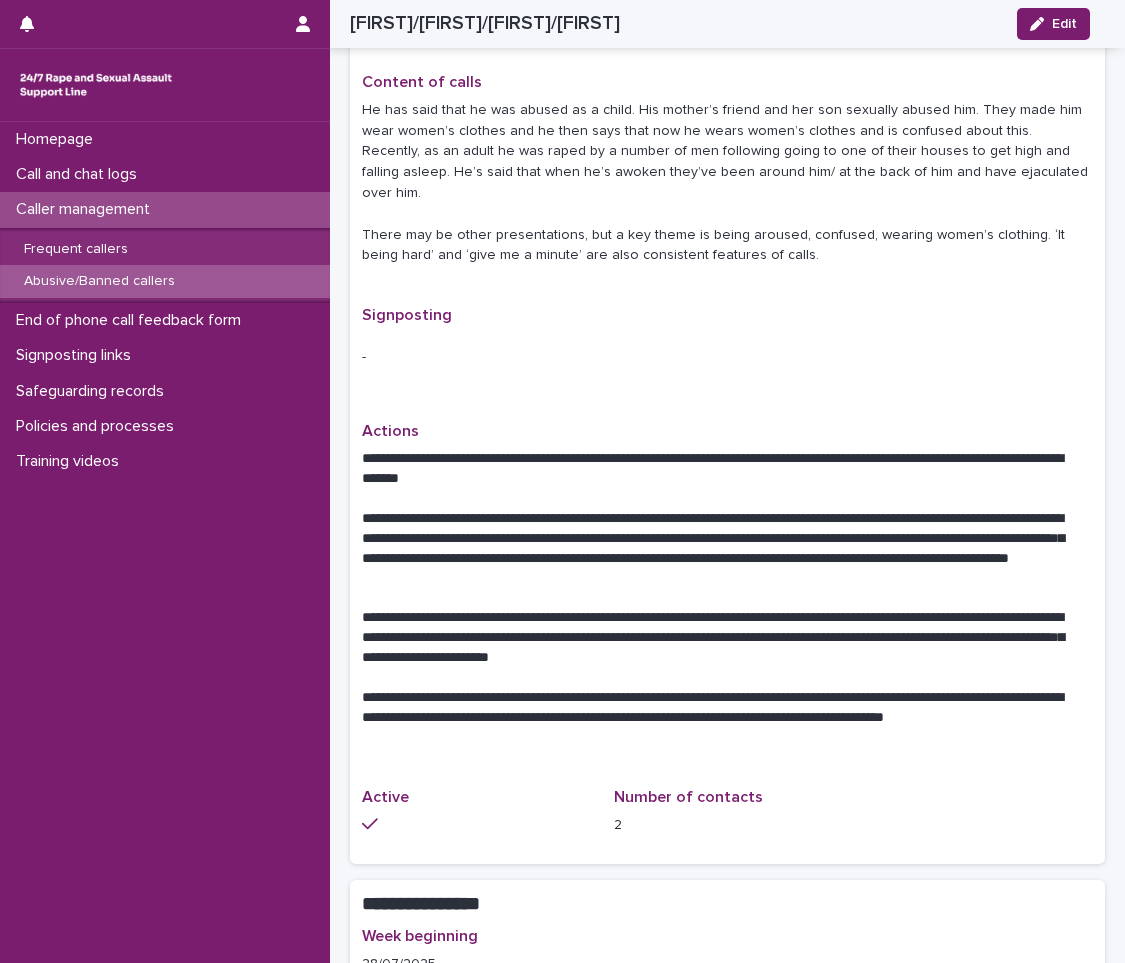 scroll, scrollTop: 1553, scrollLeft: 0, axis: vertical 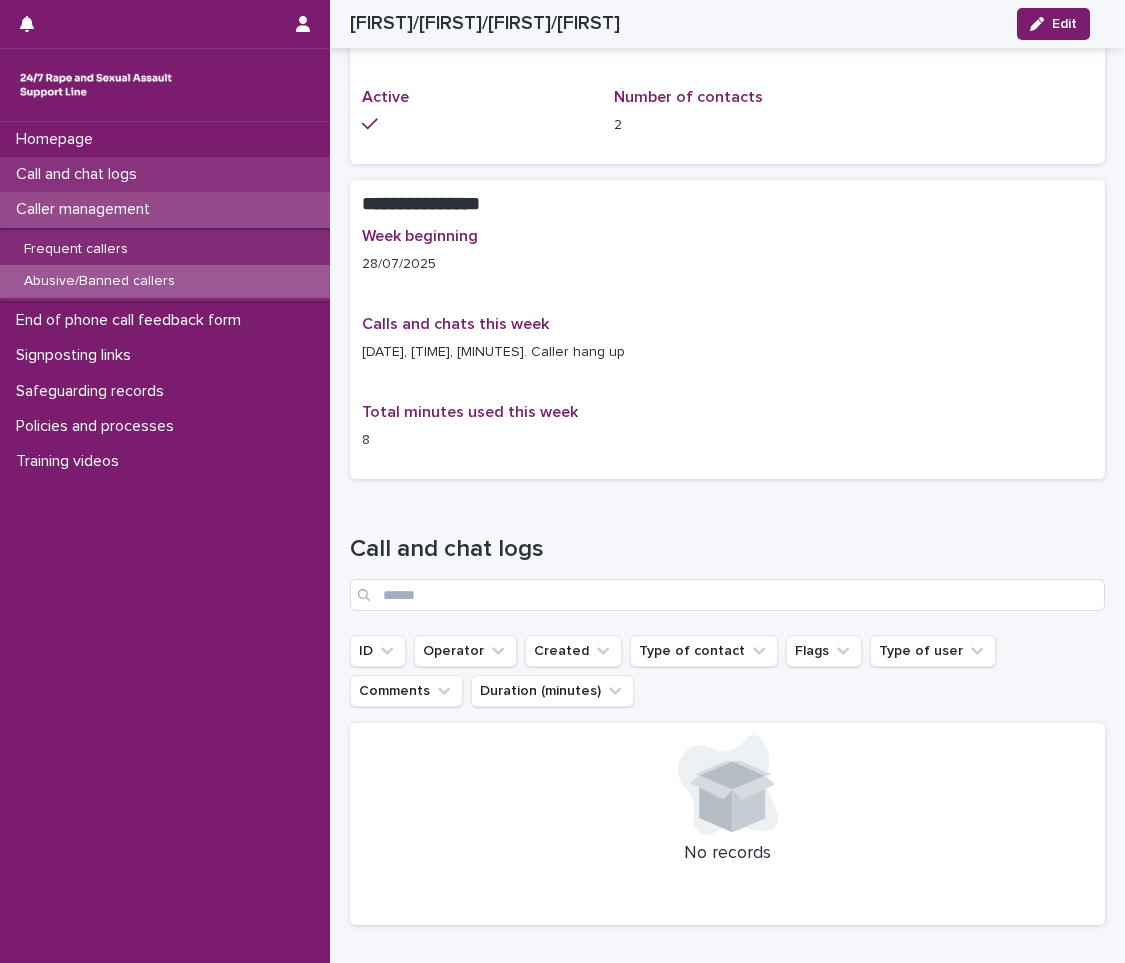 click on "Call and chat logs" at bounding box center [165, 174] 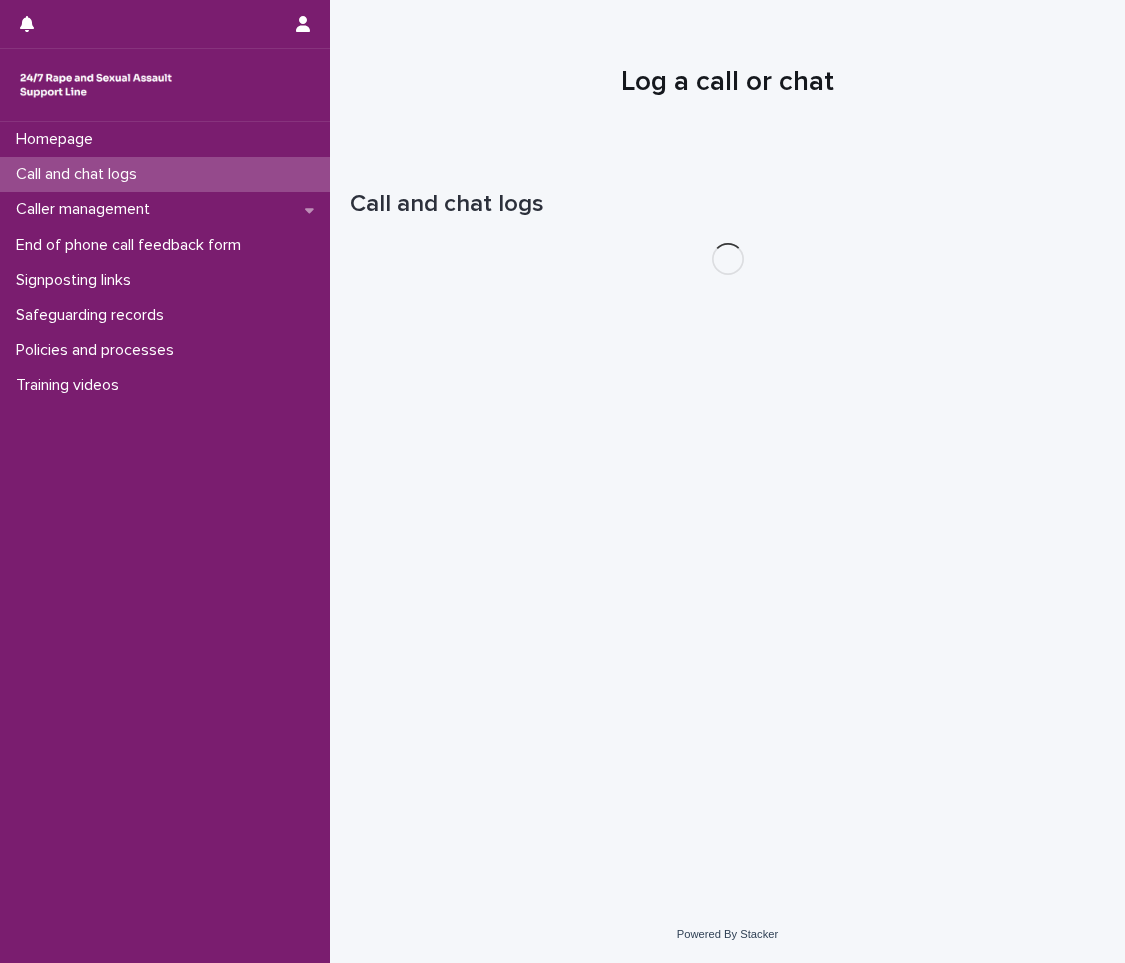 scroll, scrollTop: 0, scrollLeft: 0, axis: both 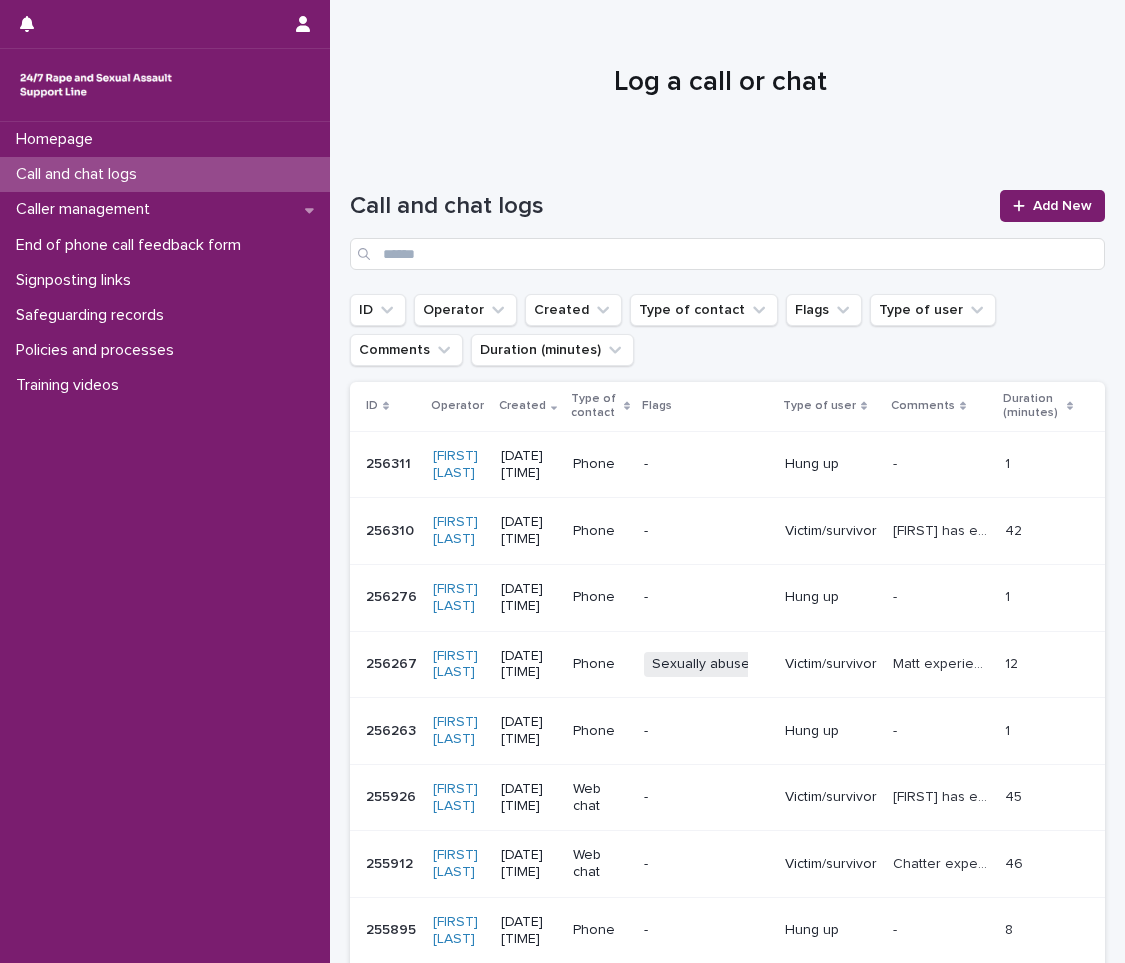 click on "Call and chat logs Add New" at bounding box center [727, 222] 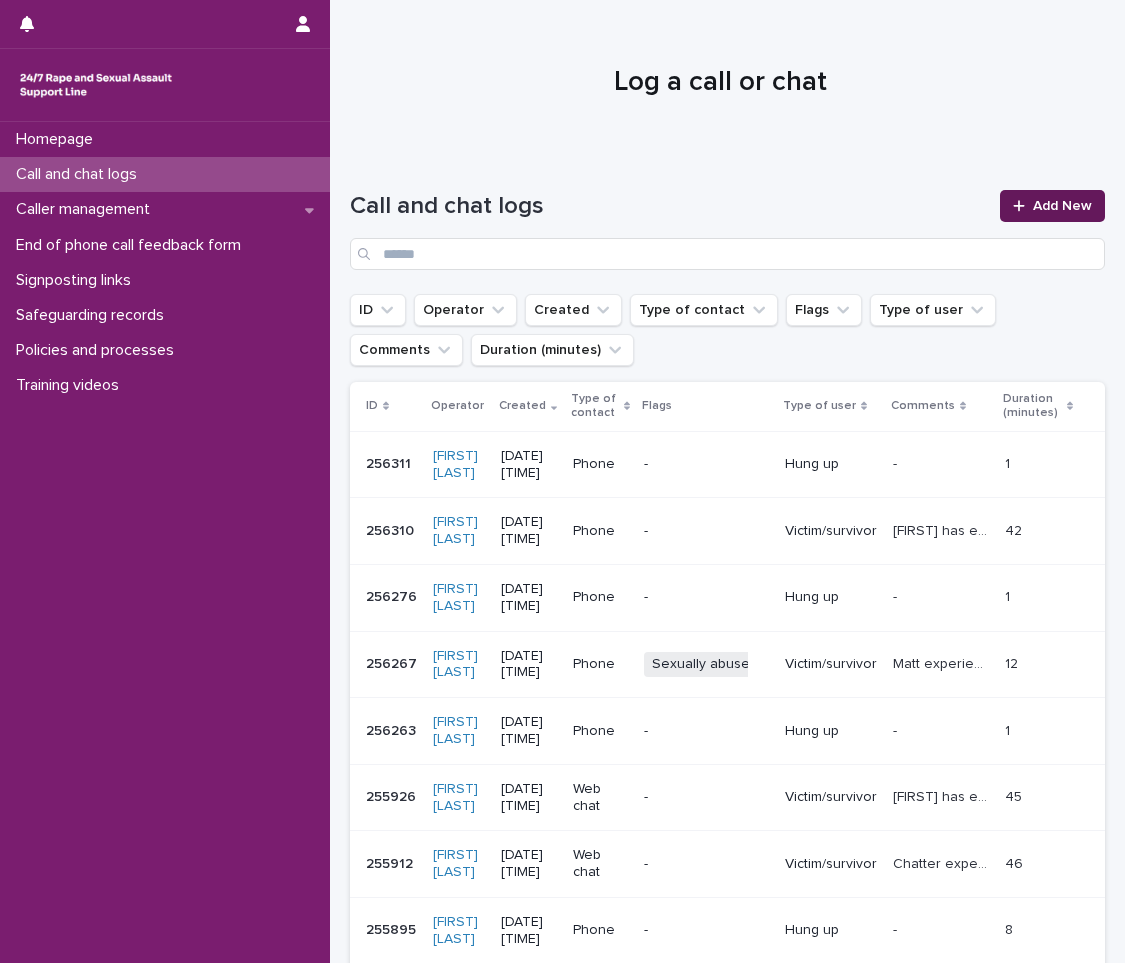 click on "Add New" at bounding box center [1052, 206] 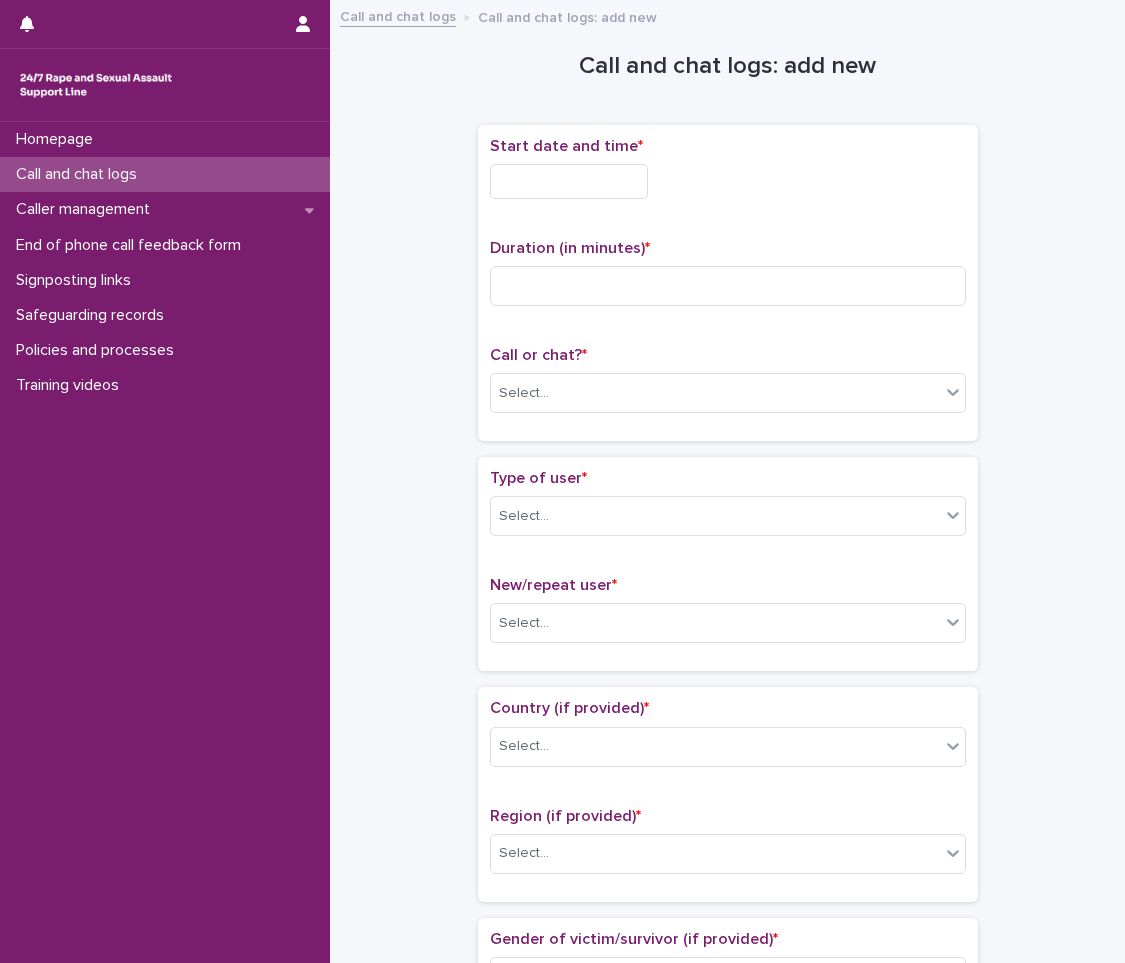 click at bounding box center (569, 181) 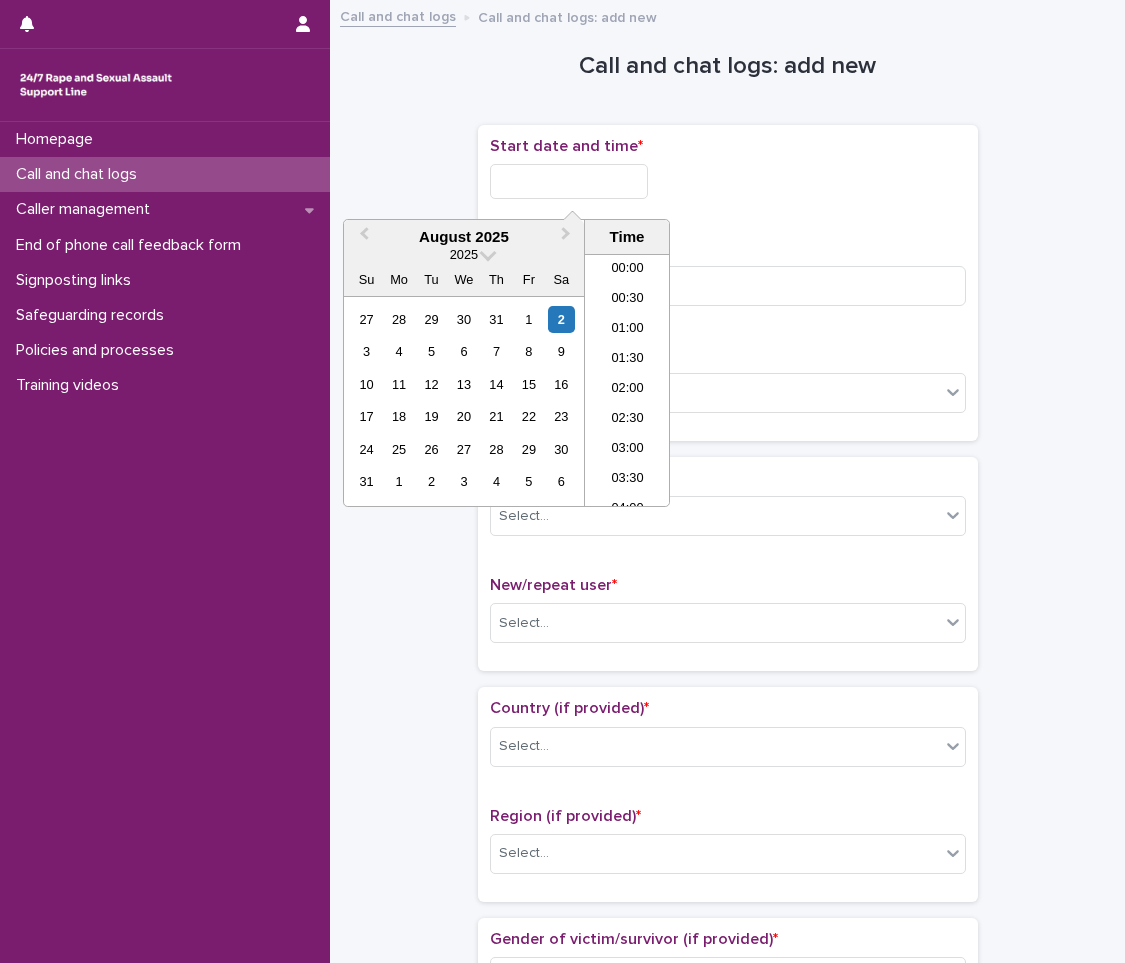 scroll, scrollTop: 850, scrollLeft: 0, axis: vertical 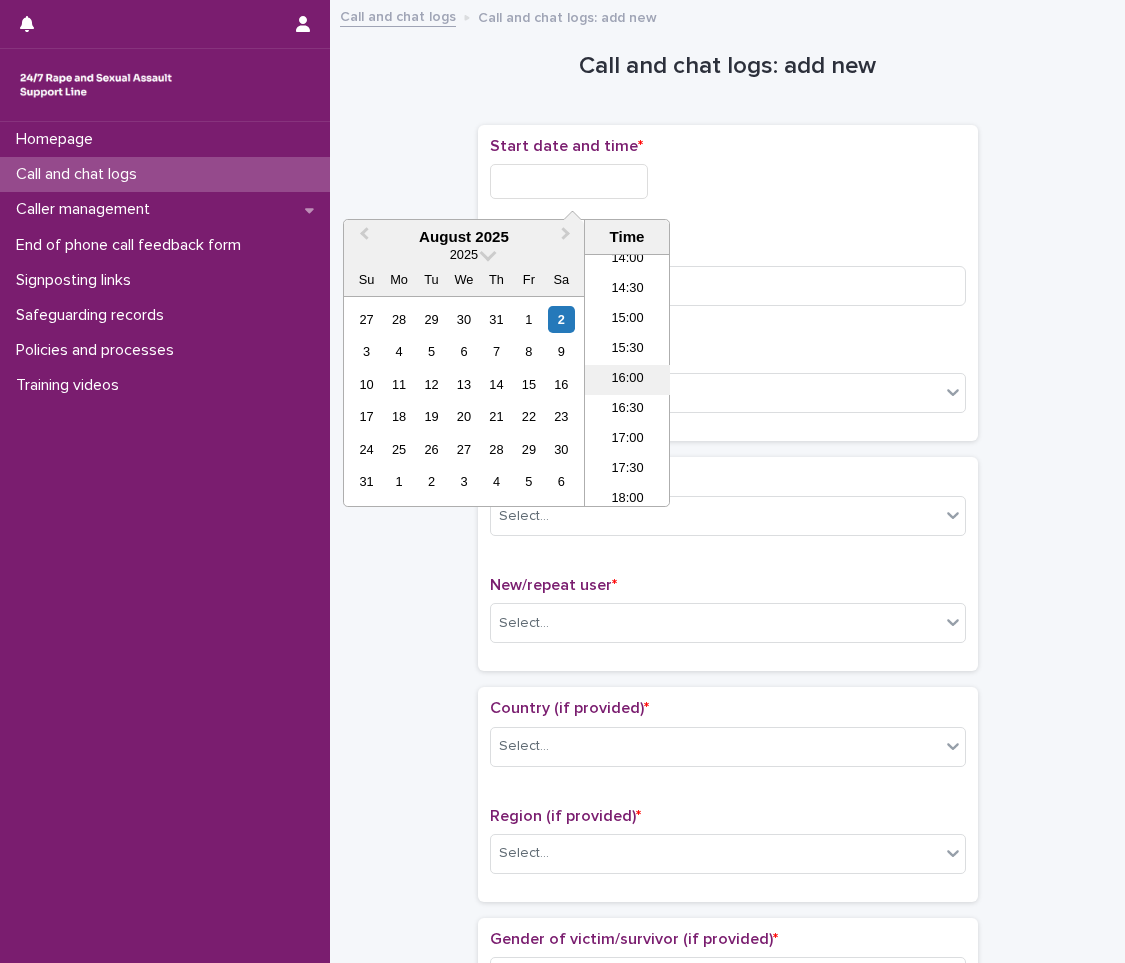 click on "16:00" at bounding box center (627, 380) 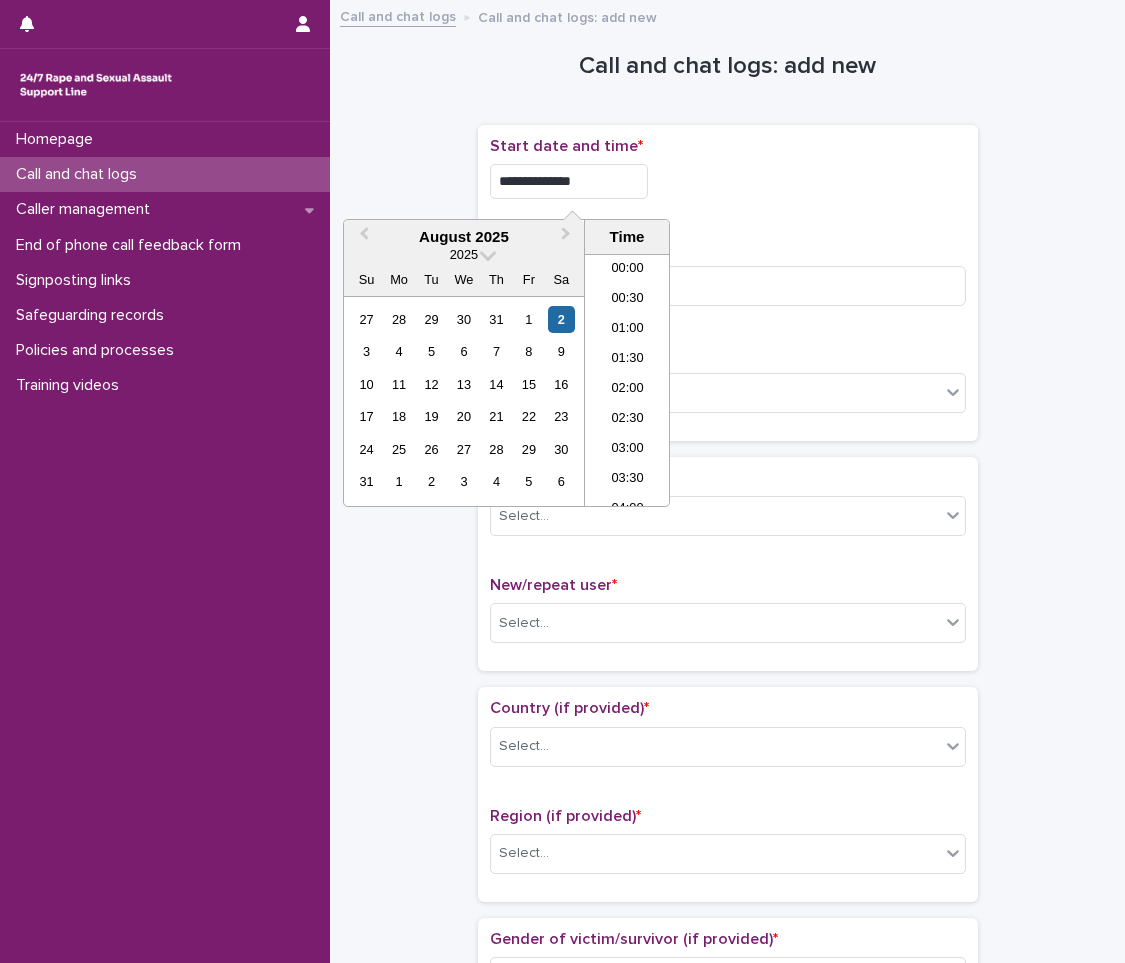 click on "**********" at bounding box center (569, 181) 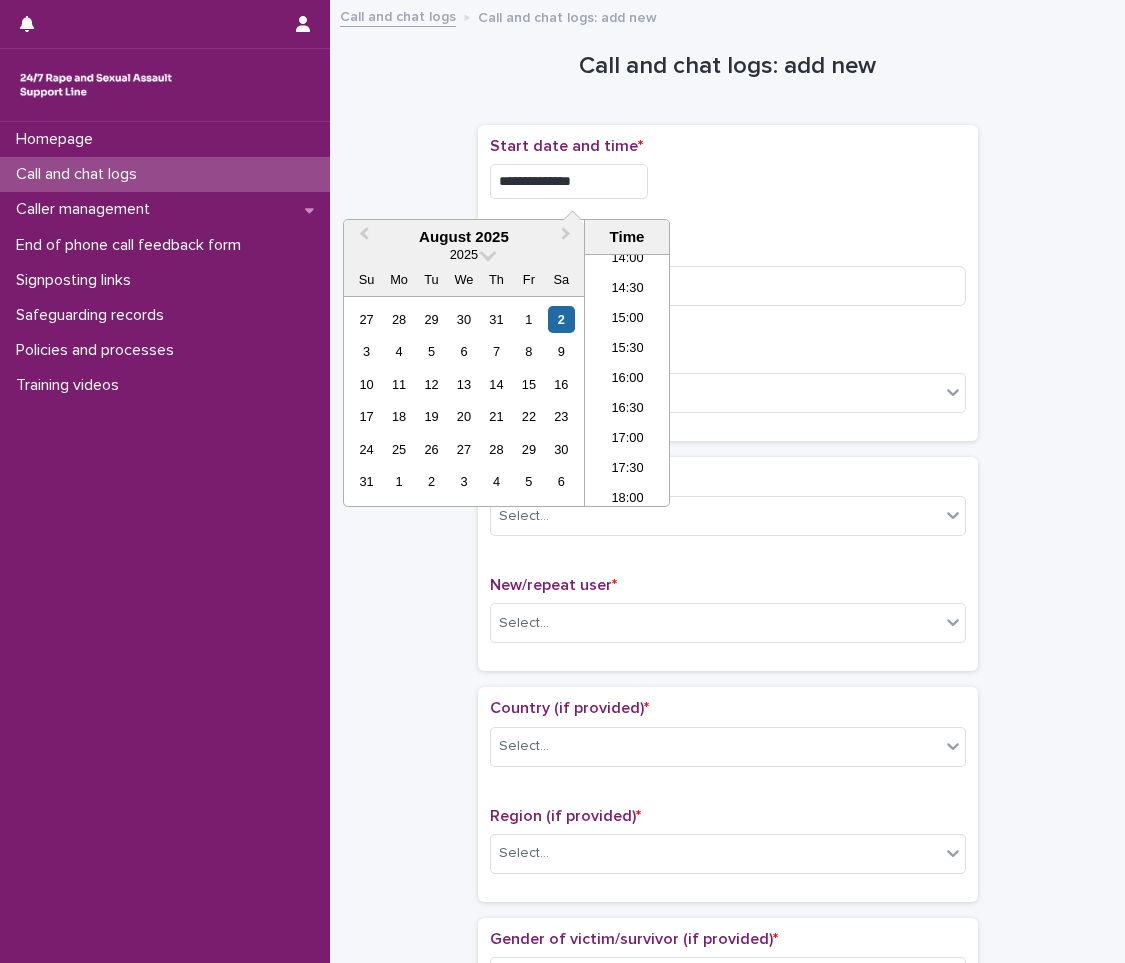 click on "**********" at bounding box center (569, 181) 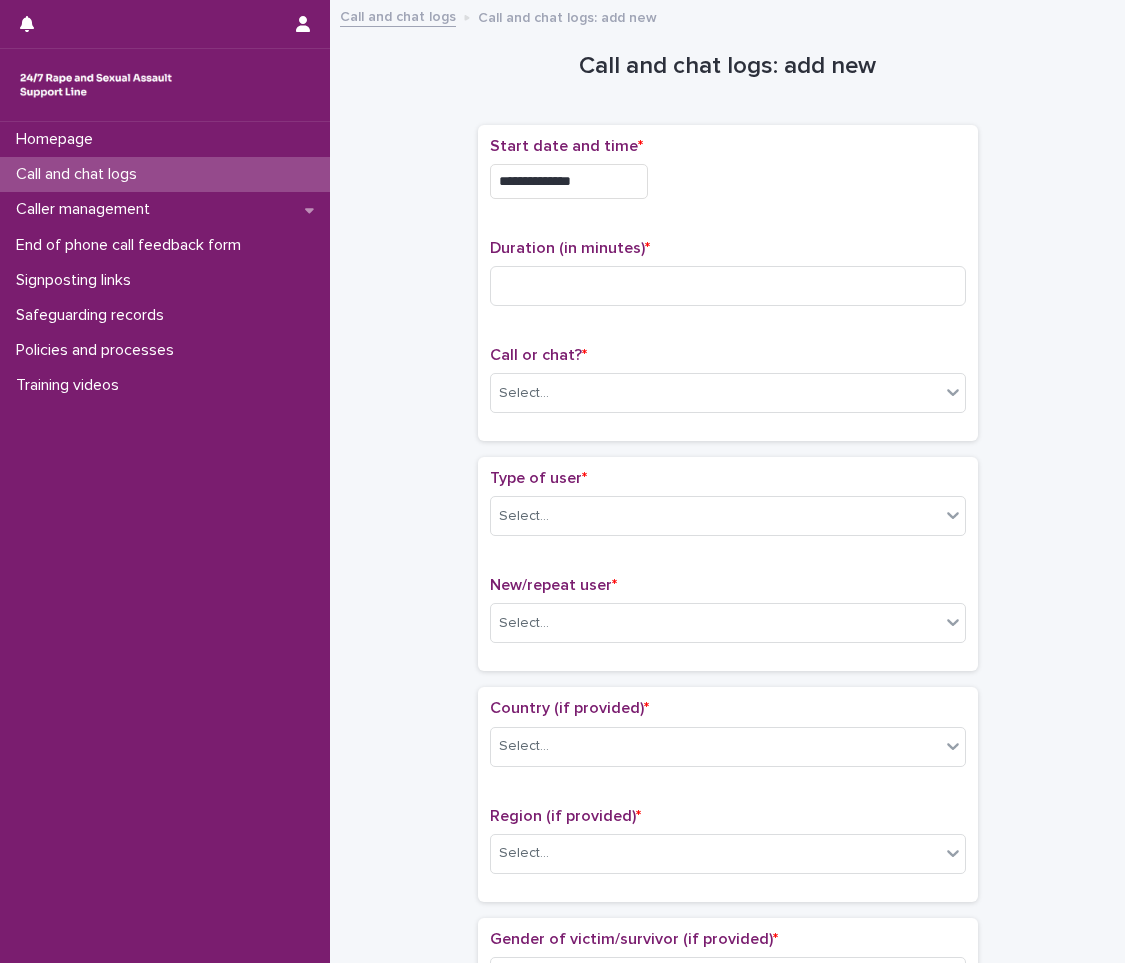 click on "**********" at bounding box center [728, 176] 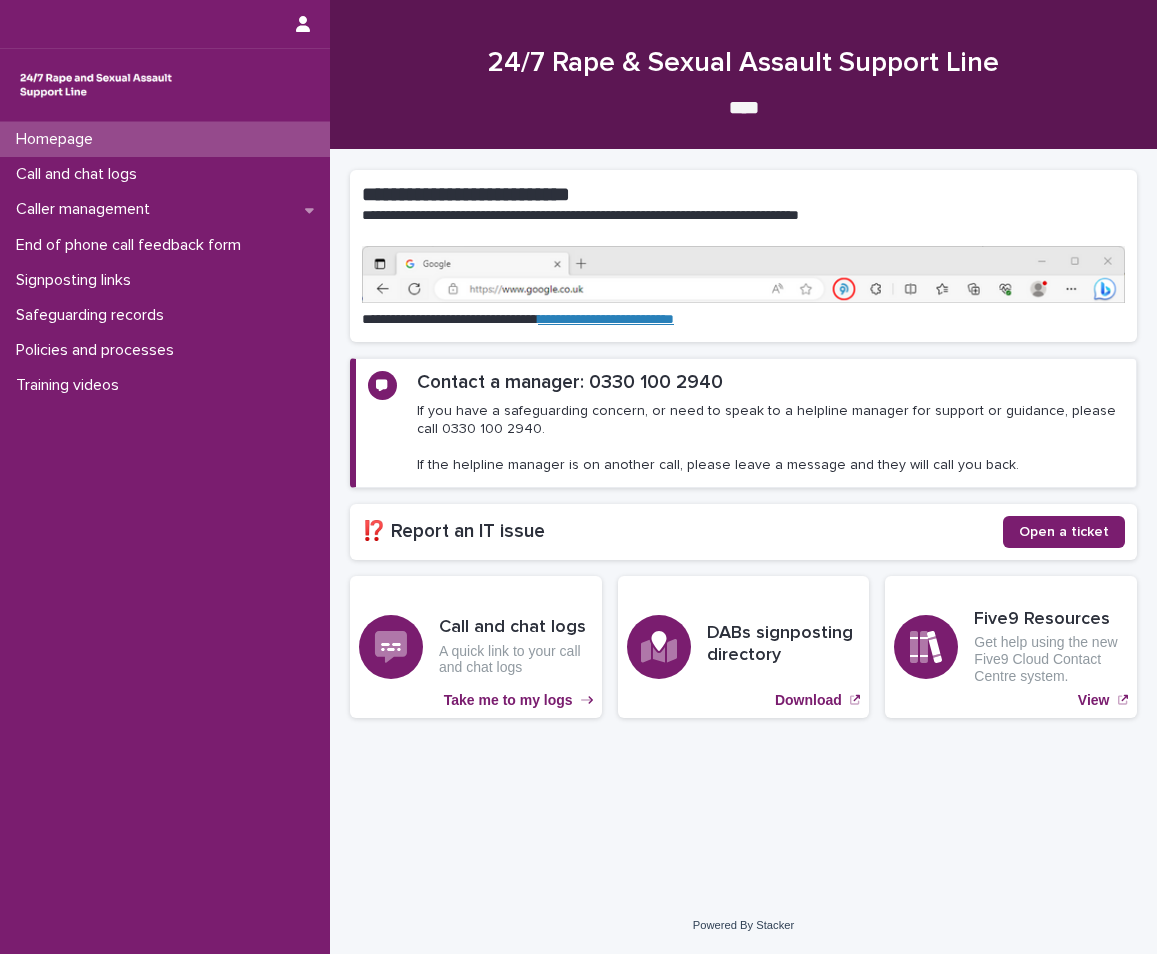 scroll, scrollTop: 0, scrollLeft: 0, axis: both 